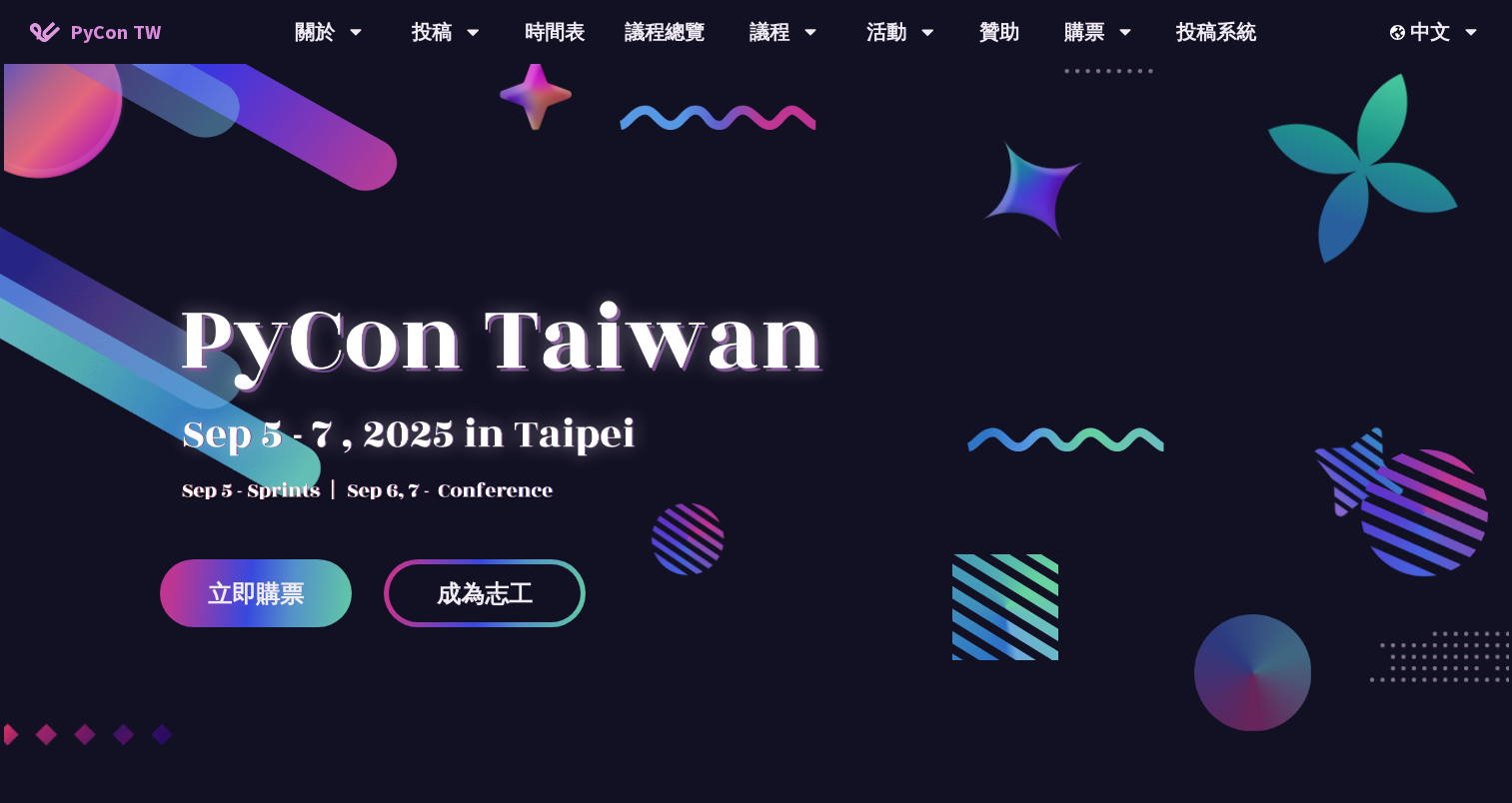 scroll, scrollTop: 0, scrollLeft: 0, axis: both 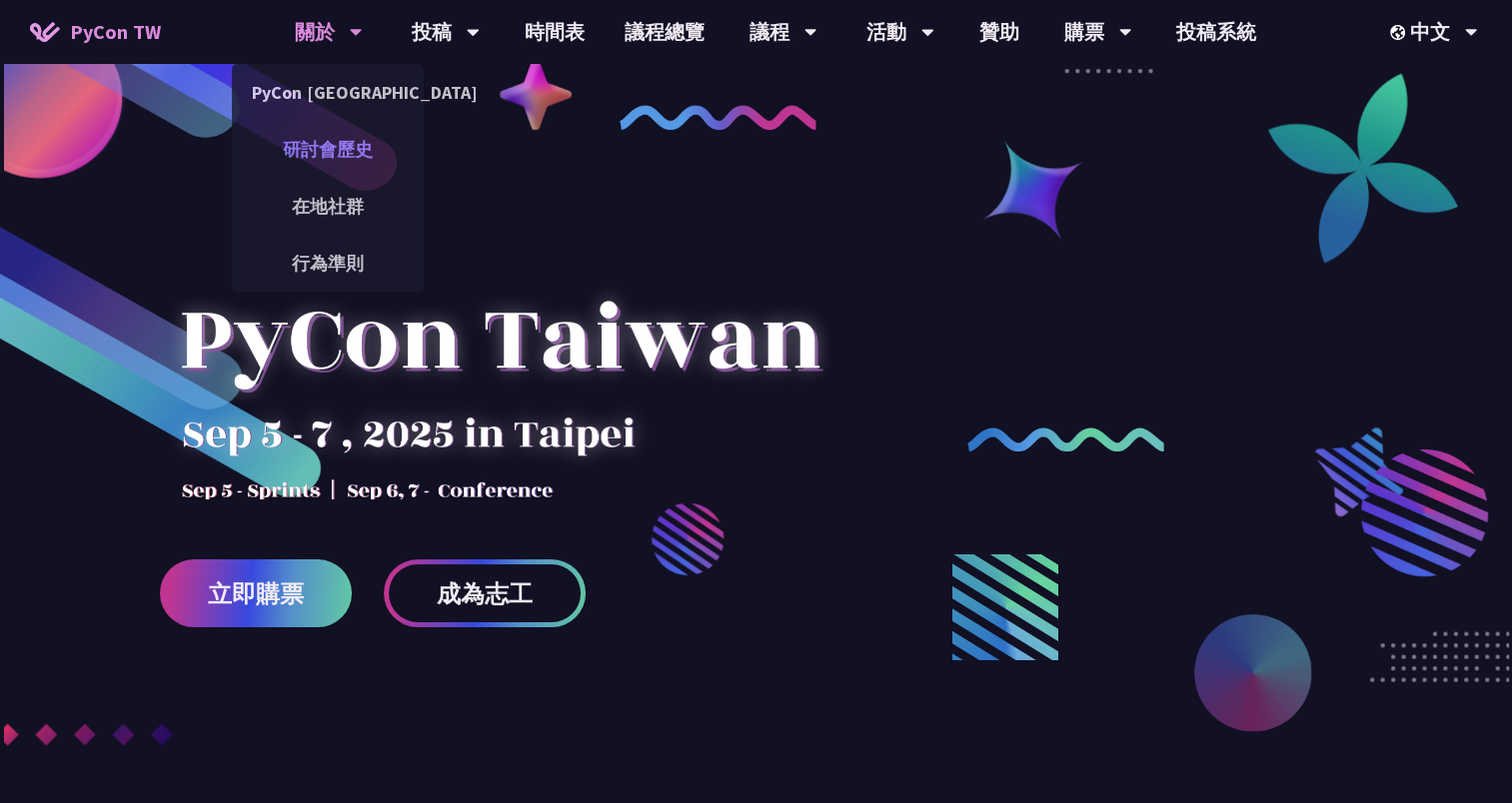 click on "研討會歷史" at bounding box center (328, 149) 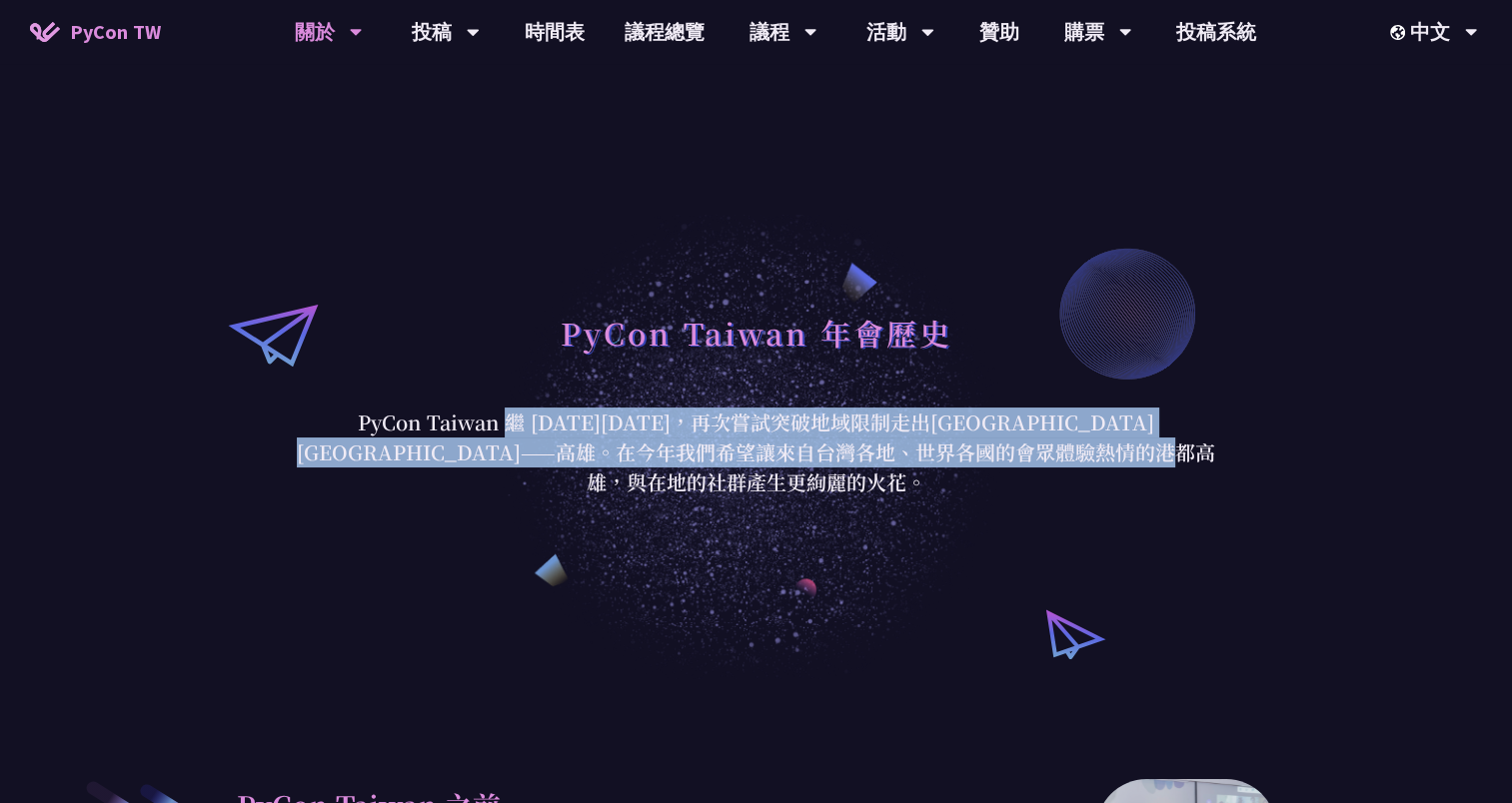 drag, startPoint x: 294, startPoint y: 439, endPoint x: 1135, endPoint y: 467, distance: 841.46598 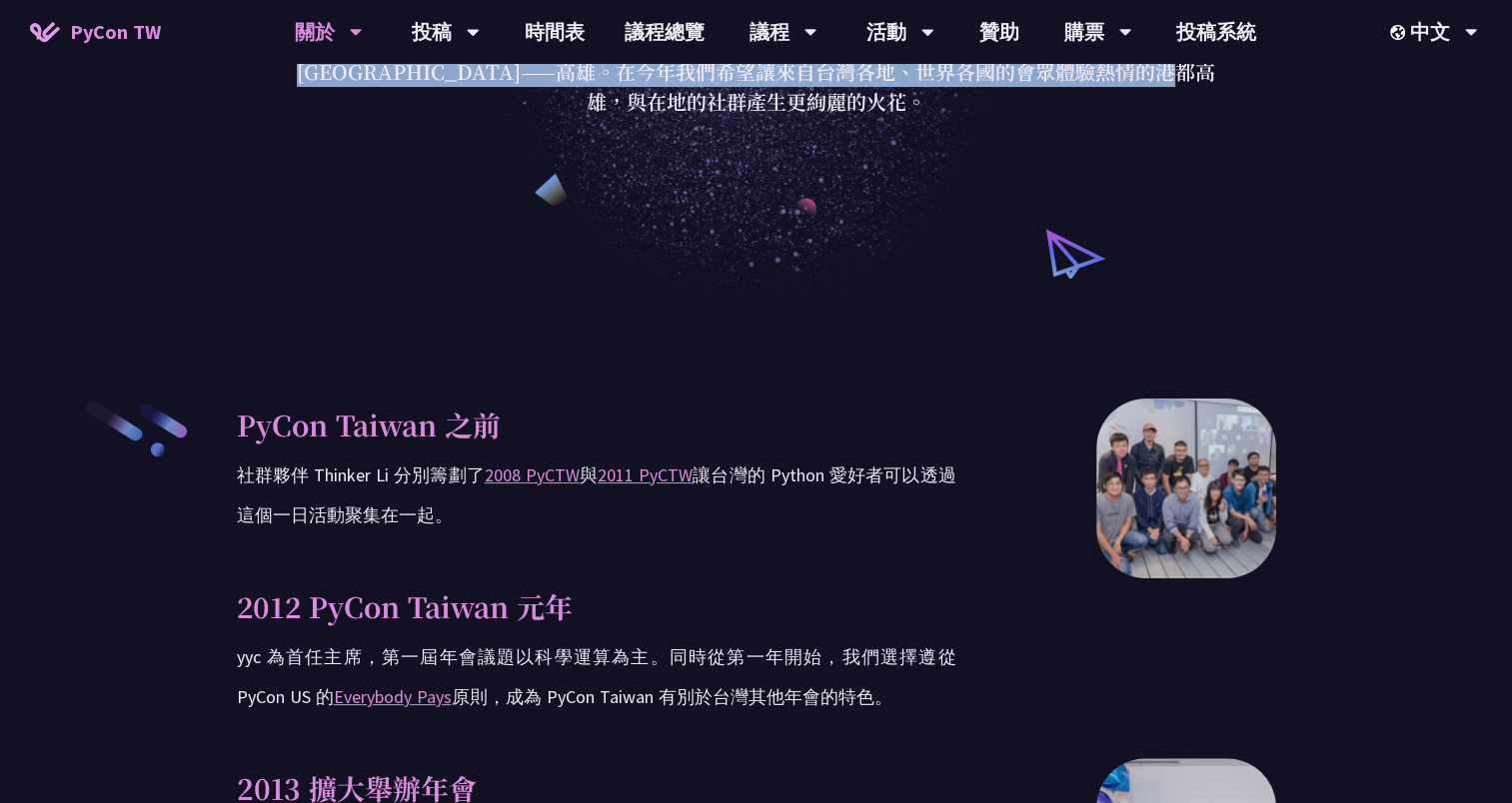 scroll, scrollTop: 400, scrollLeft: 0, axis: vertical 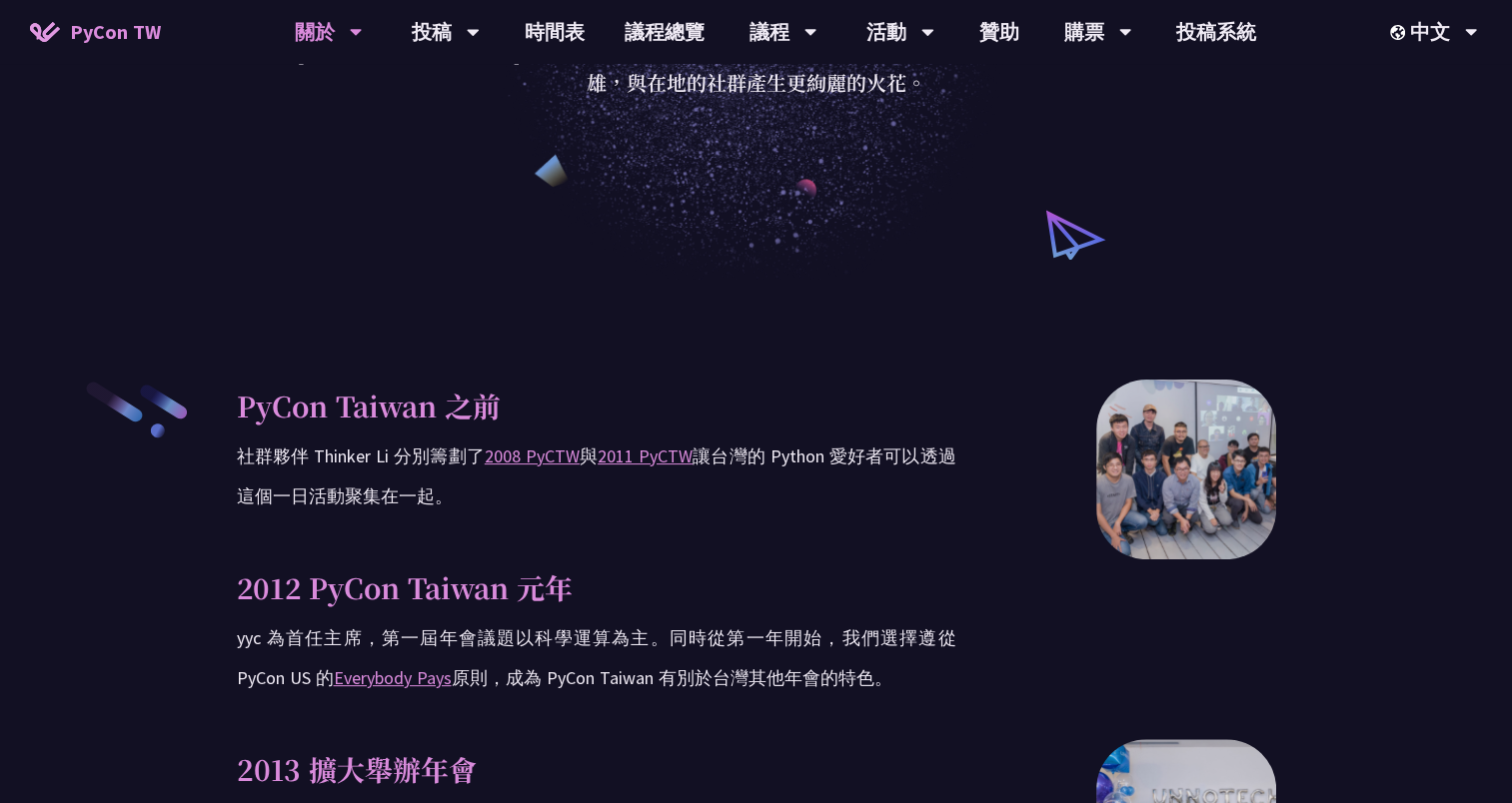 click on "社群夥伴 Thinker [PERSON_NAME] 分別籌劃了  2008 PyCTW  與  2011 PyCTW  讓台灣的 Python 愛好者可以透過這個一日活動聚集在一起。" at bounding box center (597, 476) 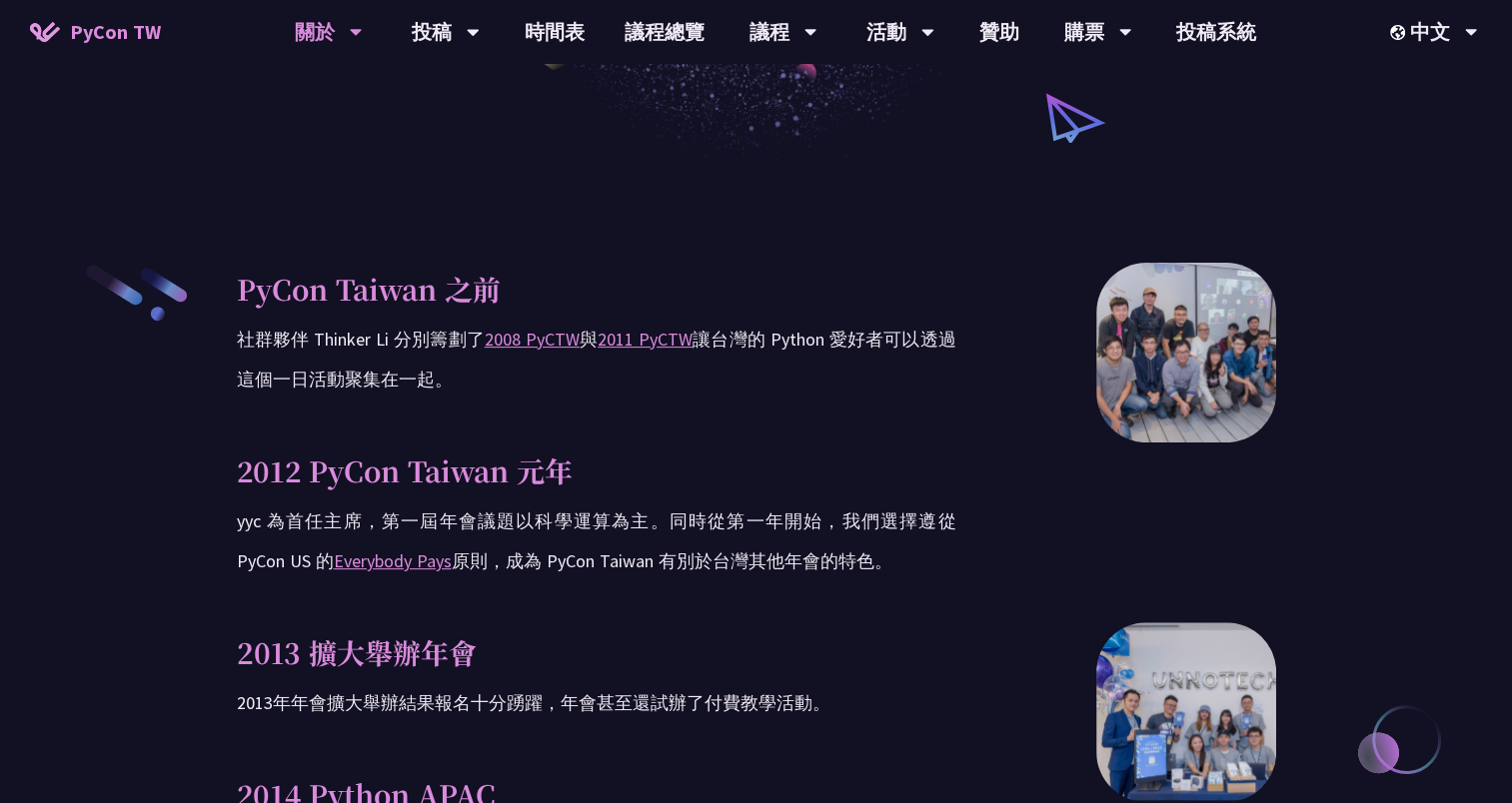 scroll, scrollTop: 599, scrollLeft: 0, axis: vertical 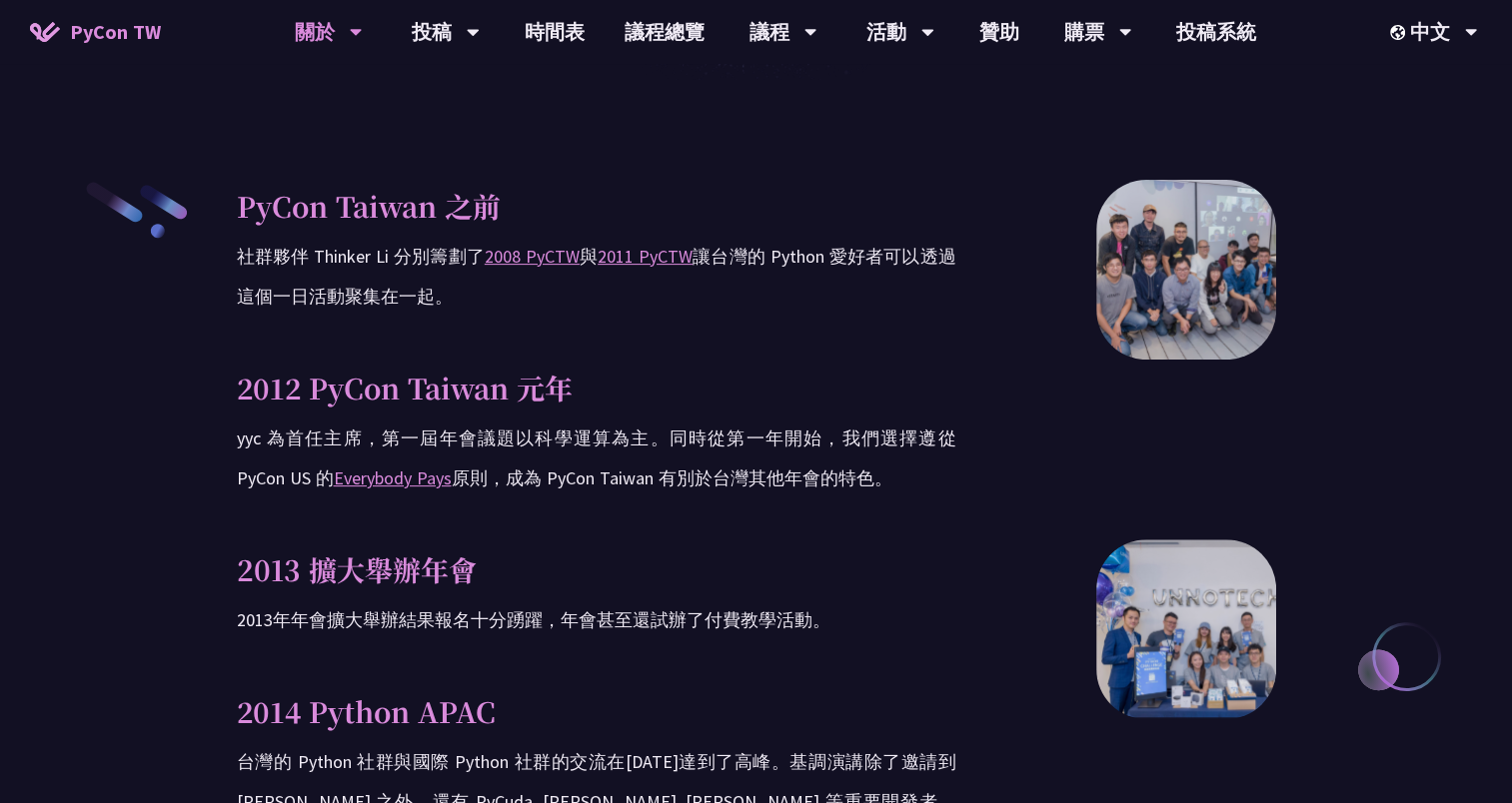 drag, startPoint x: 255, startPoint y: 439, endPoint x: 899, endPoint y: 474, distance: 644.9504 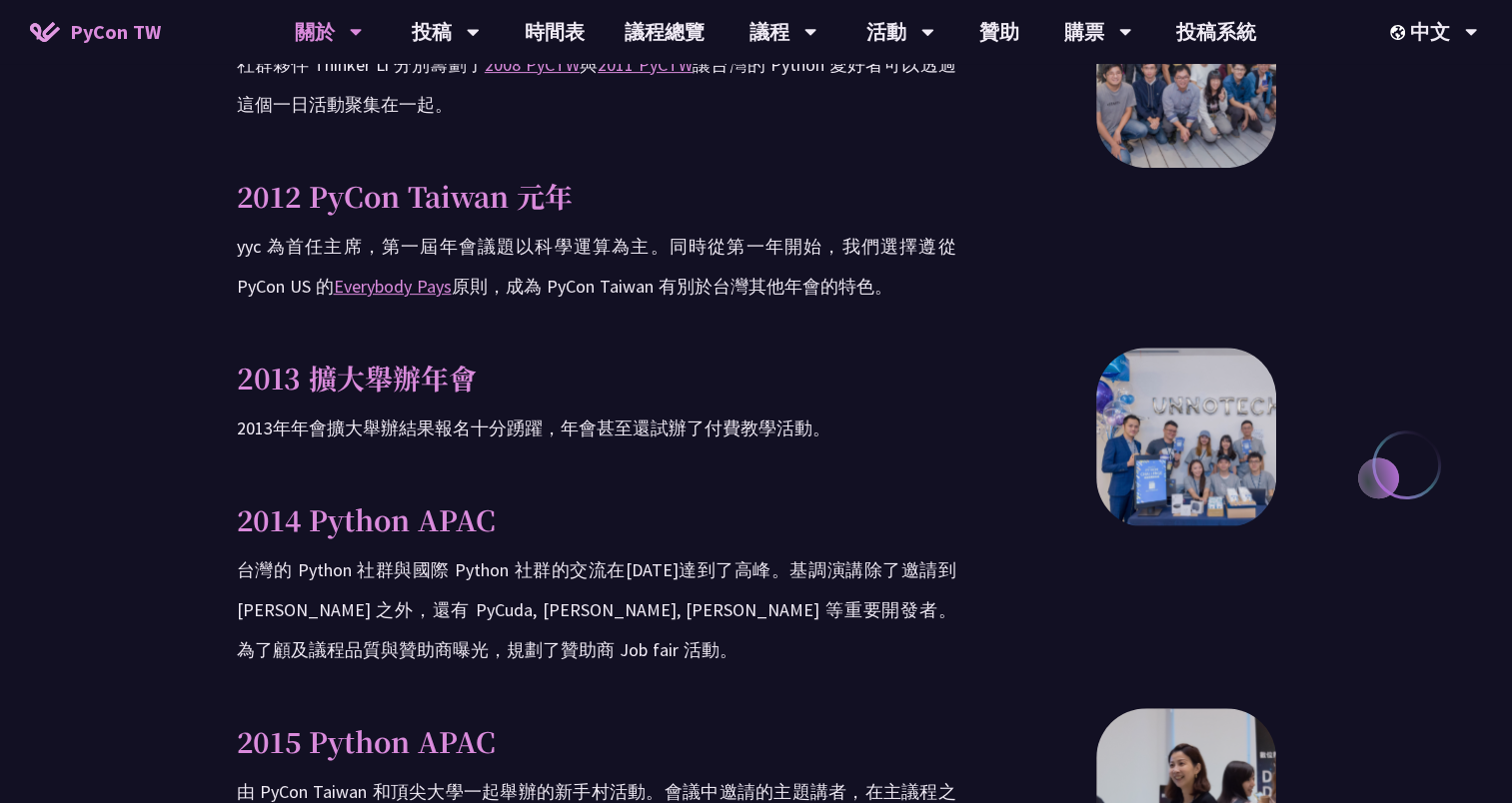 scroll, scrollTop: 799, scrollLeft: 0, axis: vertical 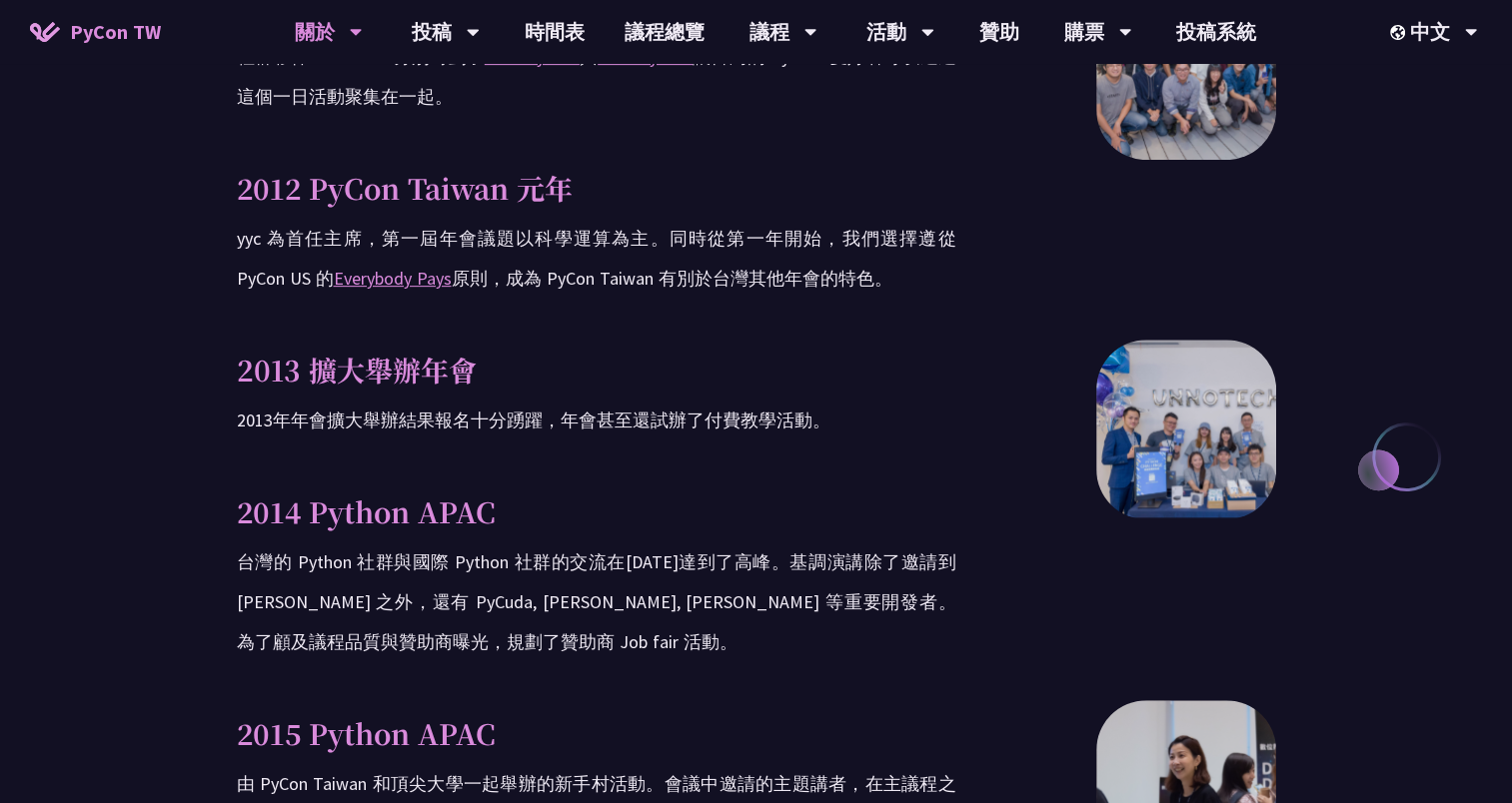 click on "PyCon Taiwan 之前
社群夥伴 Thinker Li 分別籌劃了  2008 PyCTW  與  2011 PyCTW  讓台灣的 Python 愛好者可以透過這個一日活動聚集在一起。
2012 PyCon Taiwan 元年
yyc 為首任主席，第一屆年會議題以科學運算為主。同時從第一年開始，我們選擇遵從 PyCon US 的  Everybody Pays  原則，成為 PyCon Taiwan 有別於台灣其他年會的特色。
2013 擴大舉辦年會
[DATE]年會擴大舉辦結果報名十分踴躍，年會甚至還試辦了付費教學活動。
2014 Python APAC
台灣的 Python 社群與國際 Python 社群的交流在[DATE]達到了高峰。基調演講除了邀請到[PERSON_NAME] 之外，還有 PyCuda, [PERSON_NAME], [PERSON_NAME] 等重要開發者。為了顧及議程品質與贊助商曝光，規劃了贊助商 Job fair 活動。         2016 PyCon Blog  以及  。" at bounding box center [597, 1509] 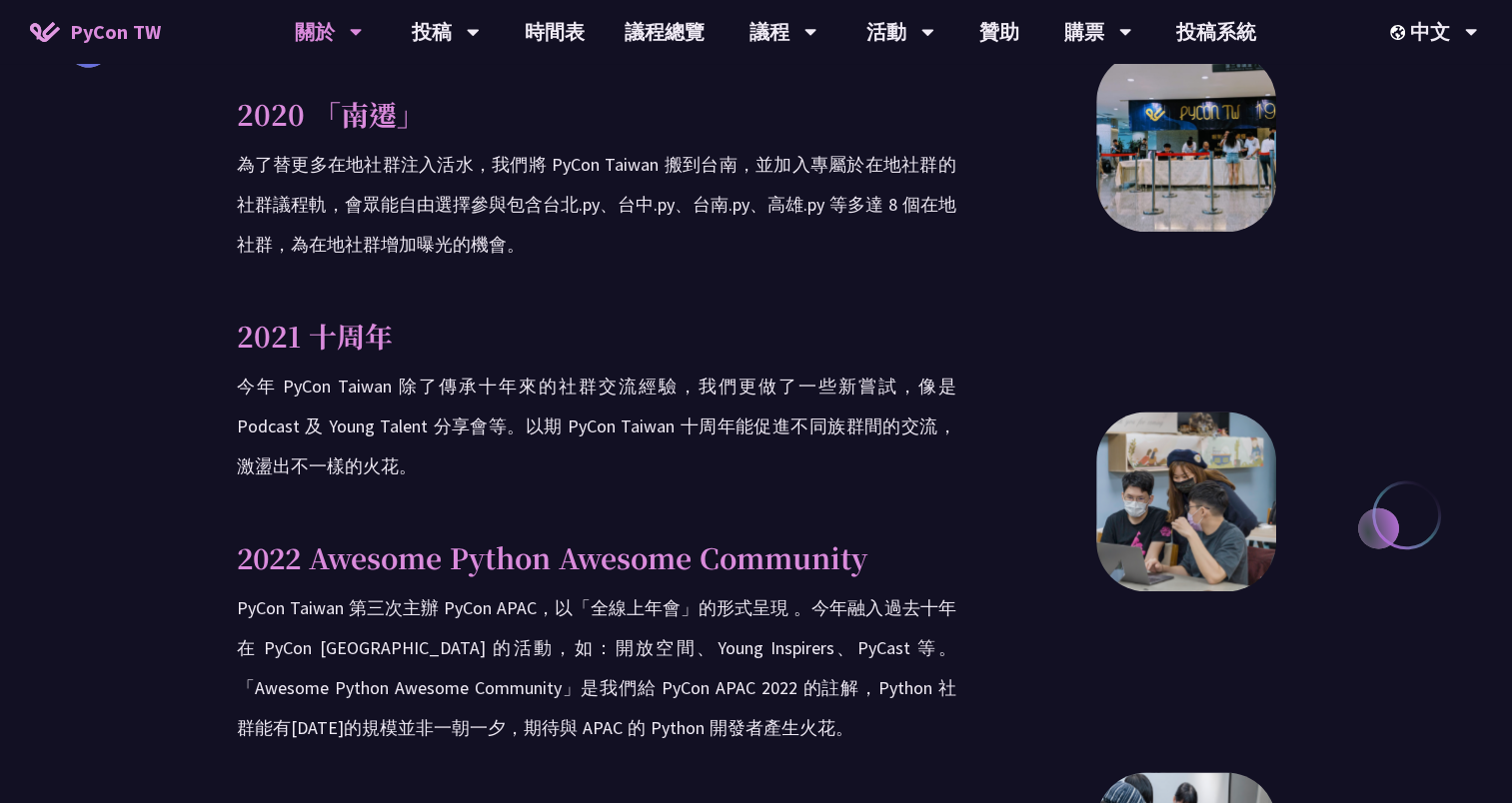 scroll, scrollTop: 2797, scrollLeft: 0, axis: vertical 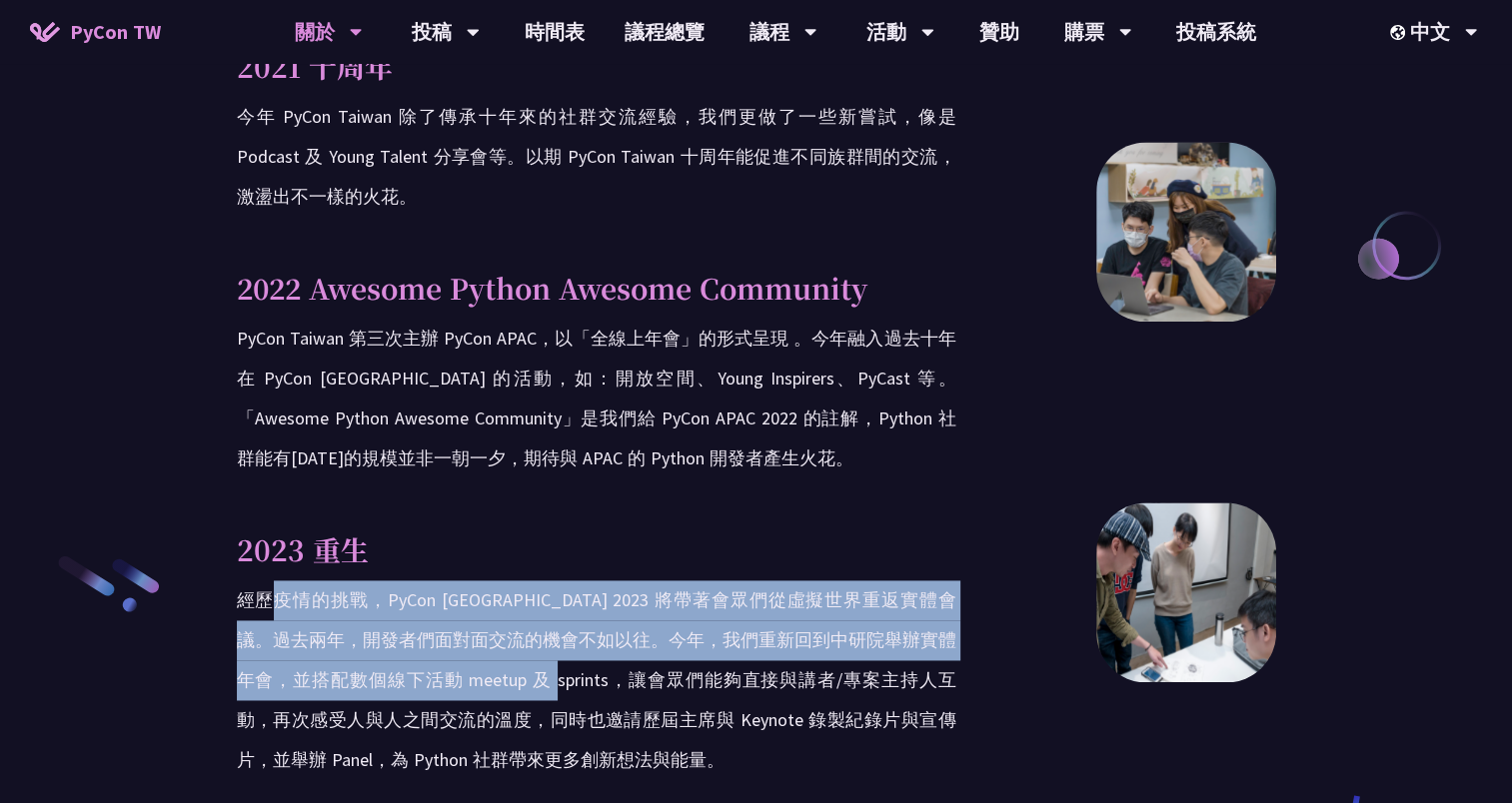 drag, startPoint x: 278, startPoint y: 559, endPoint x: 551, endPoint y: 655, distance: 289.3873 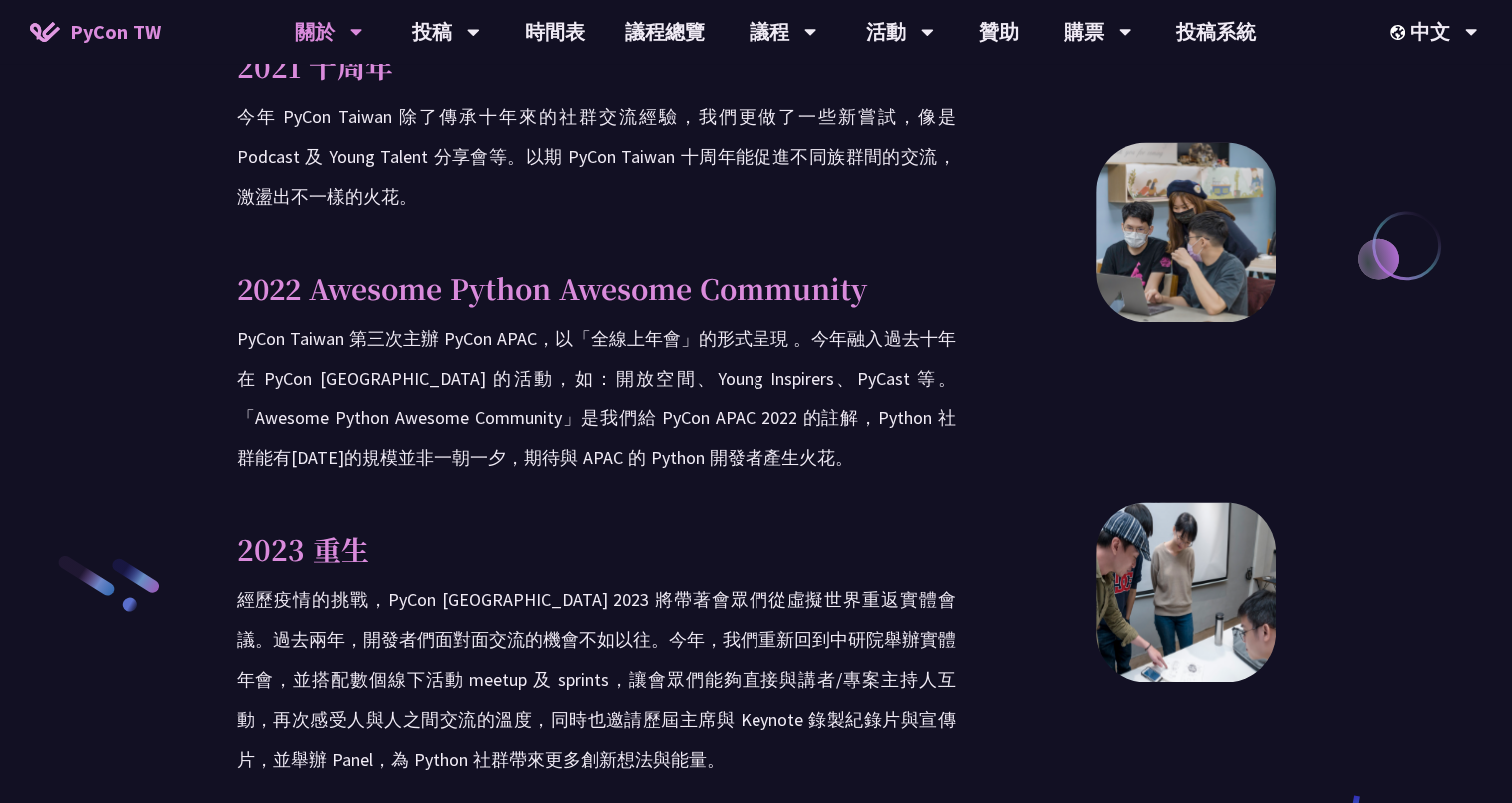 drag, startPoint x: 551, startPoint y: 655, endPoint x: 592, endPoint y: 678, distance: 47.010637 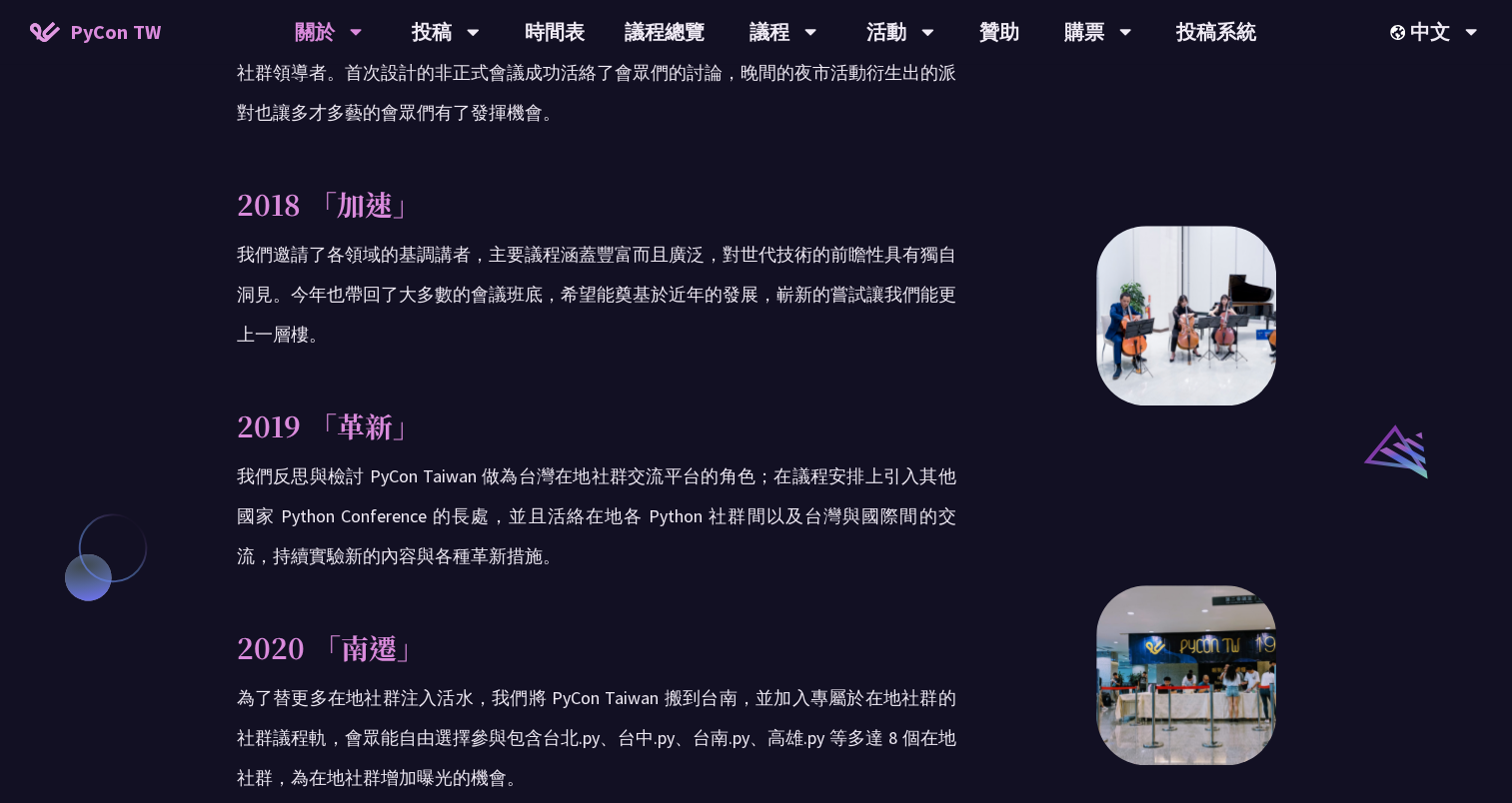 scroll, scrollTop: 1798, scrollLeft: 0, axis: vertical 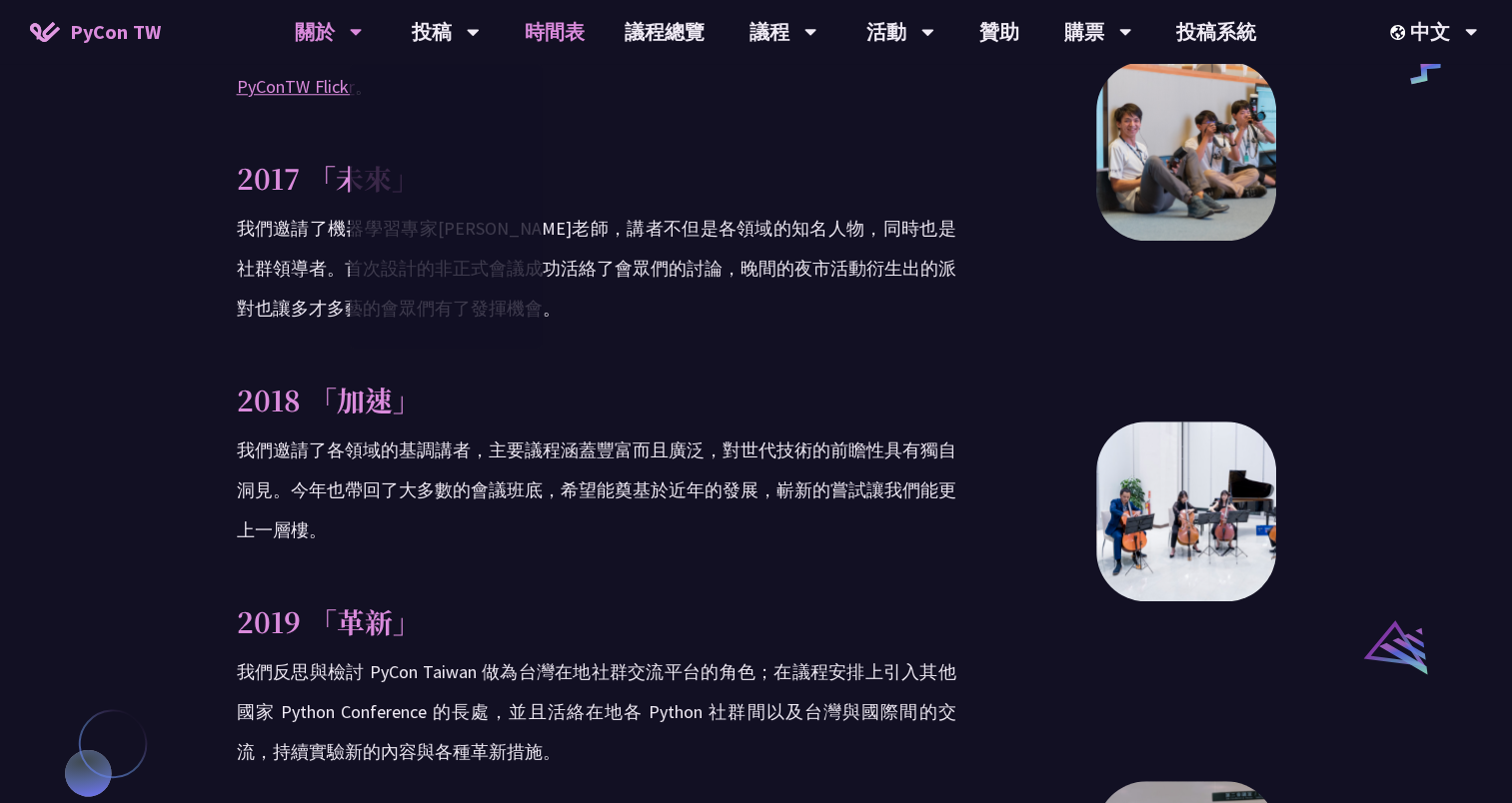 click on "時間表" at bounding box center (555, 32) 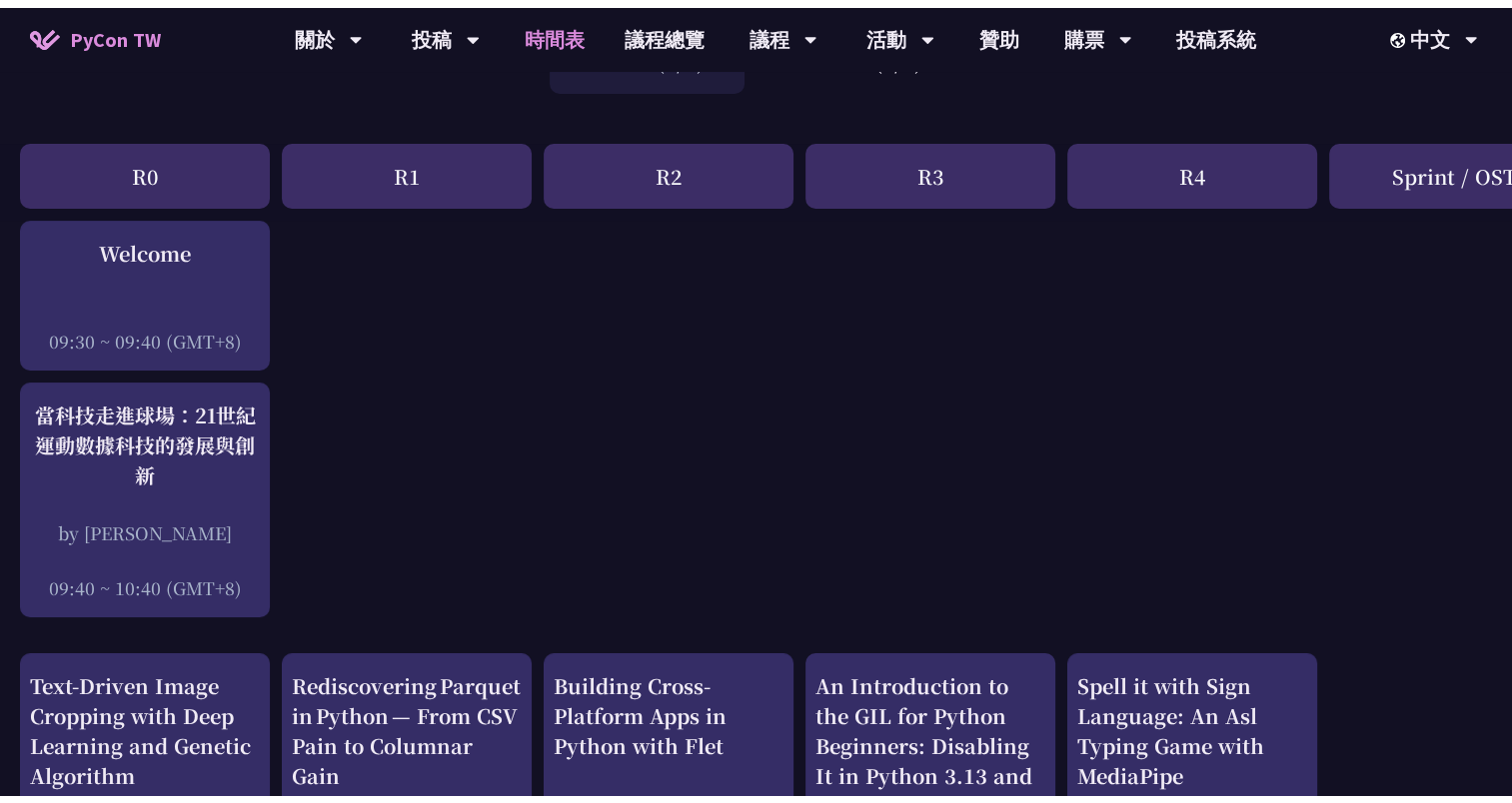 scroll, scrollTop: 0, scrollLeft: 0, axis: both 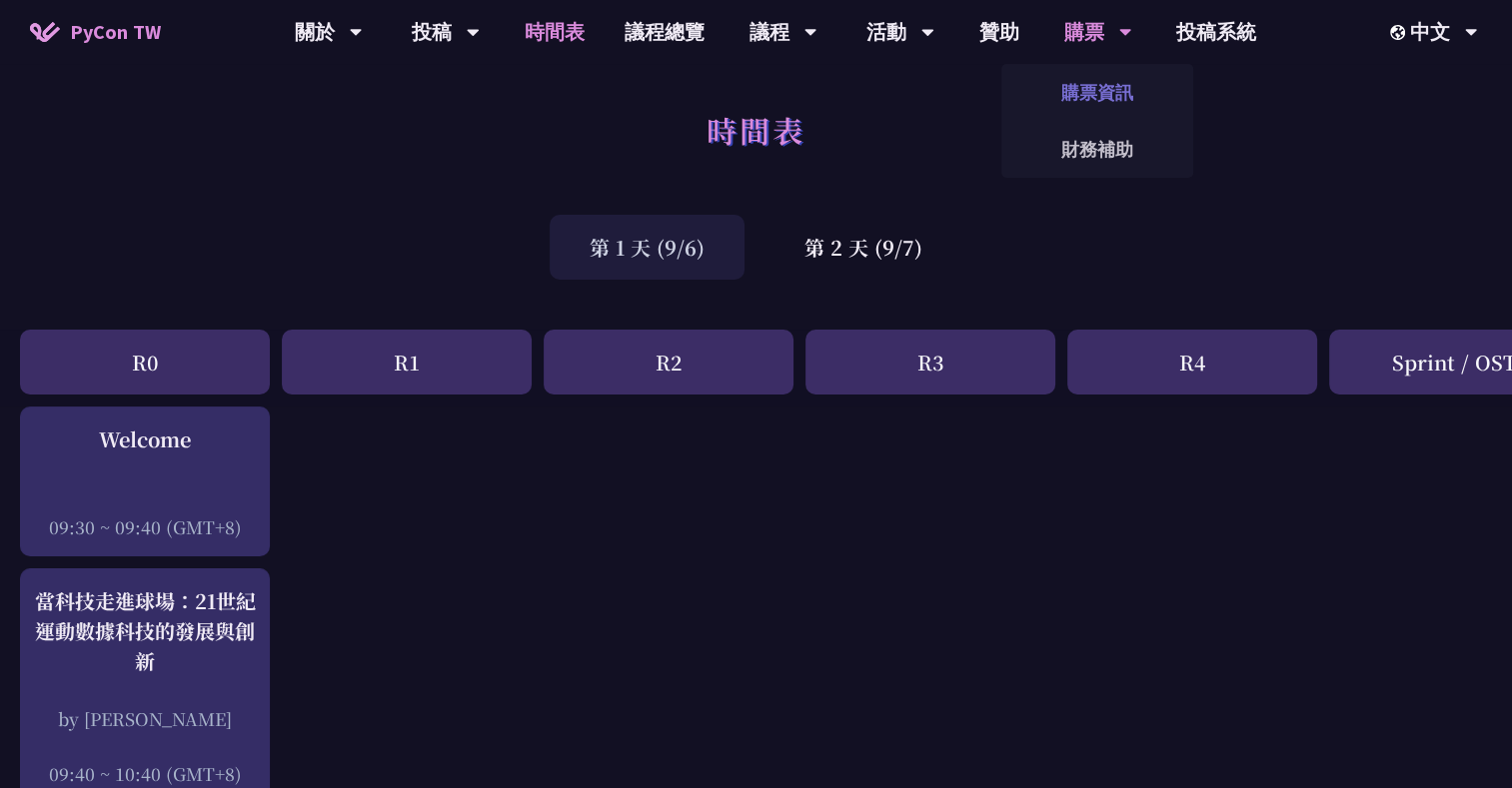 click on "購票資訊" at bounding box center (1097, 92) 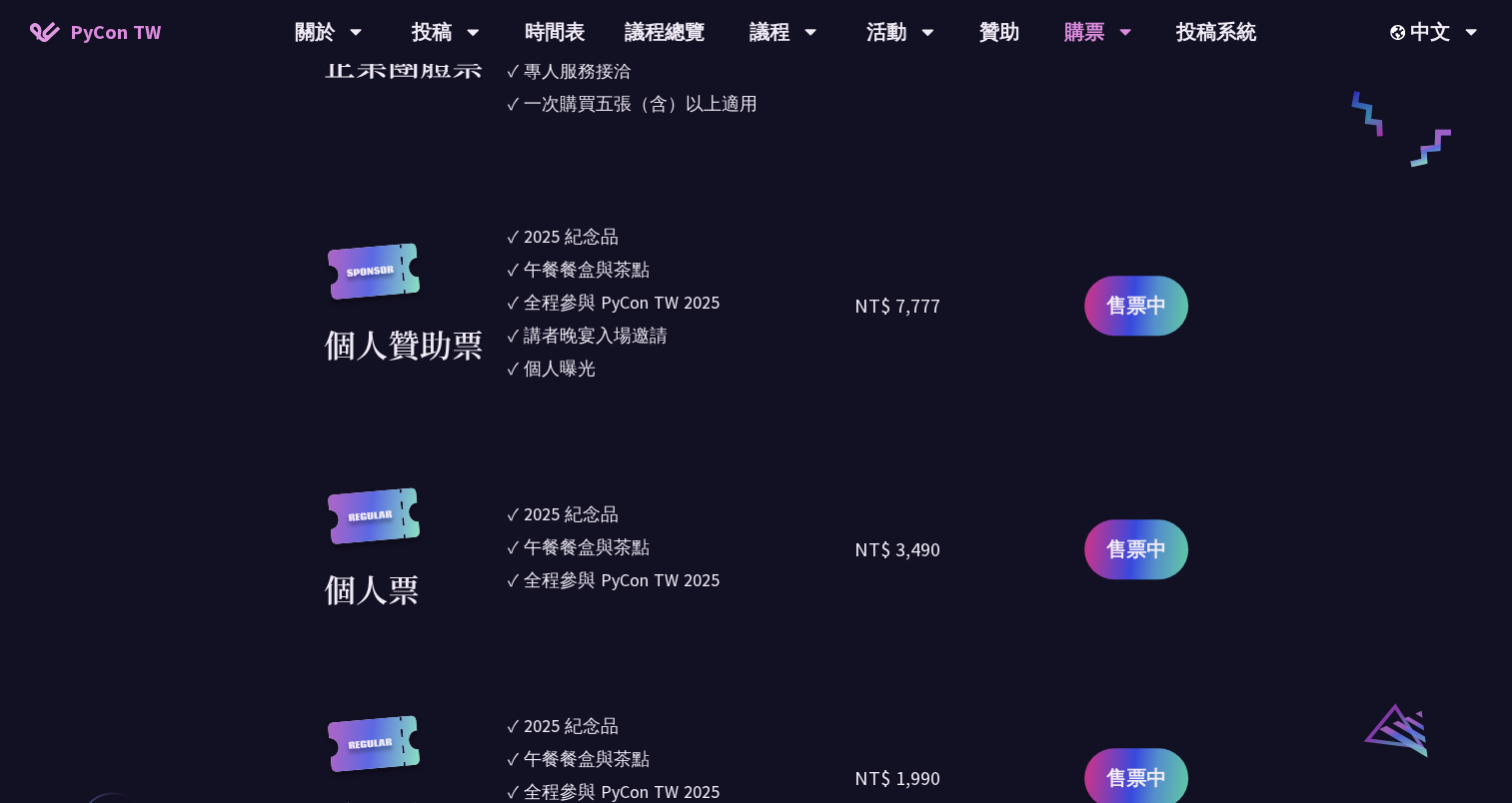 scroll, scrollTop: 1598, scrollLeft: 0, axis: vertical 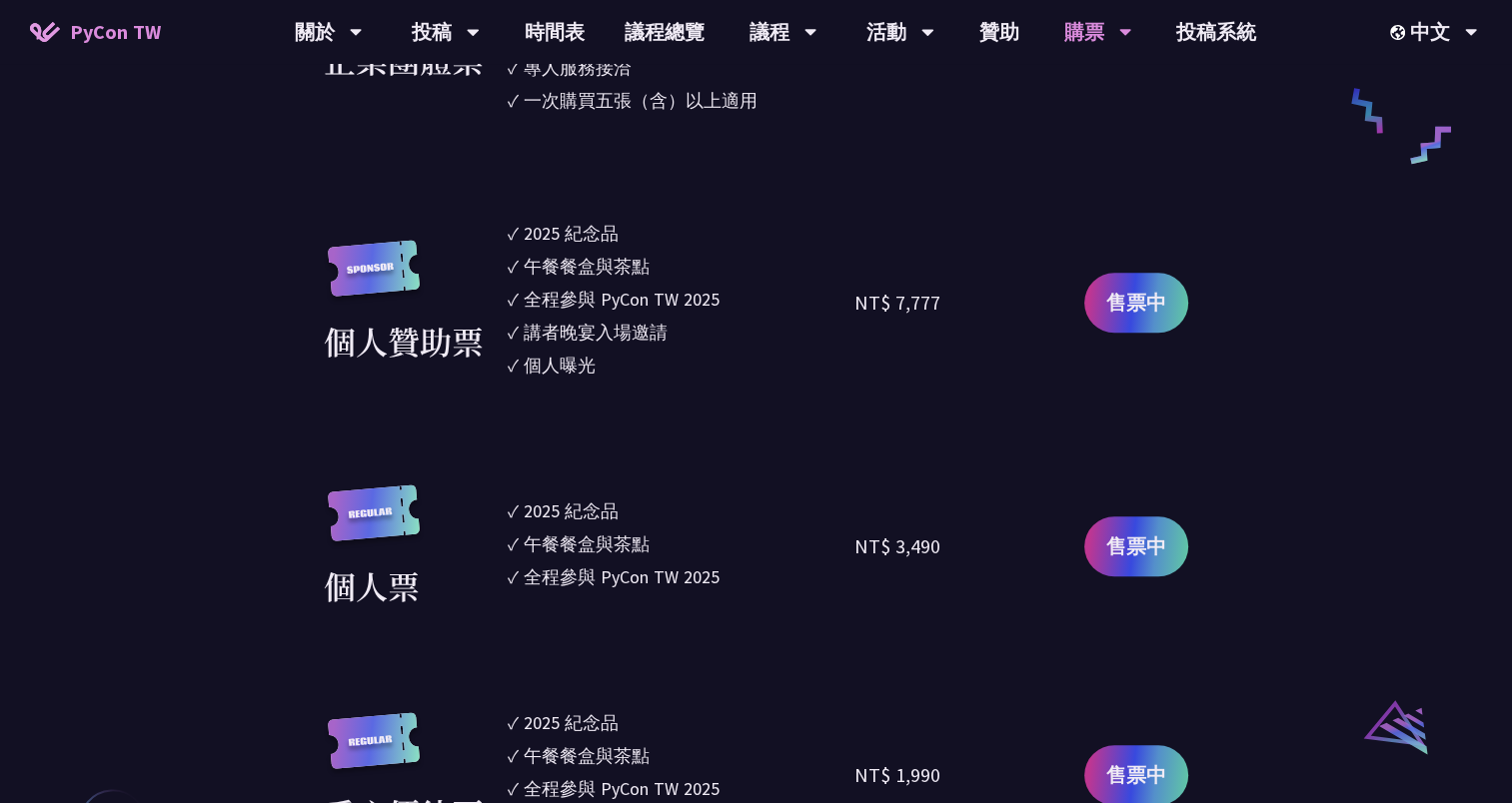 drag, startPoint x: 524, startPoint y: 511, endPoint x: 617, endPoint y: 574, distance: 112.32987 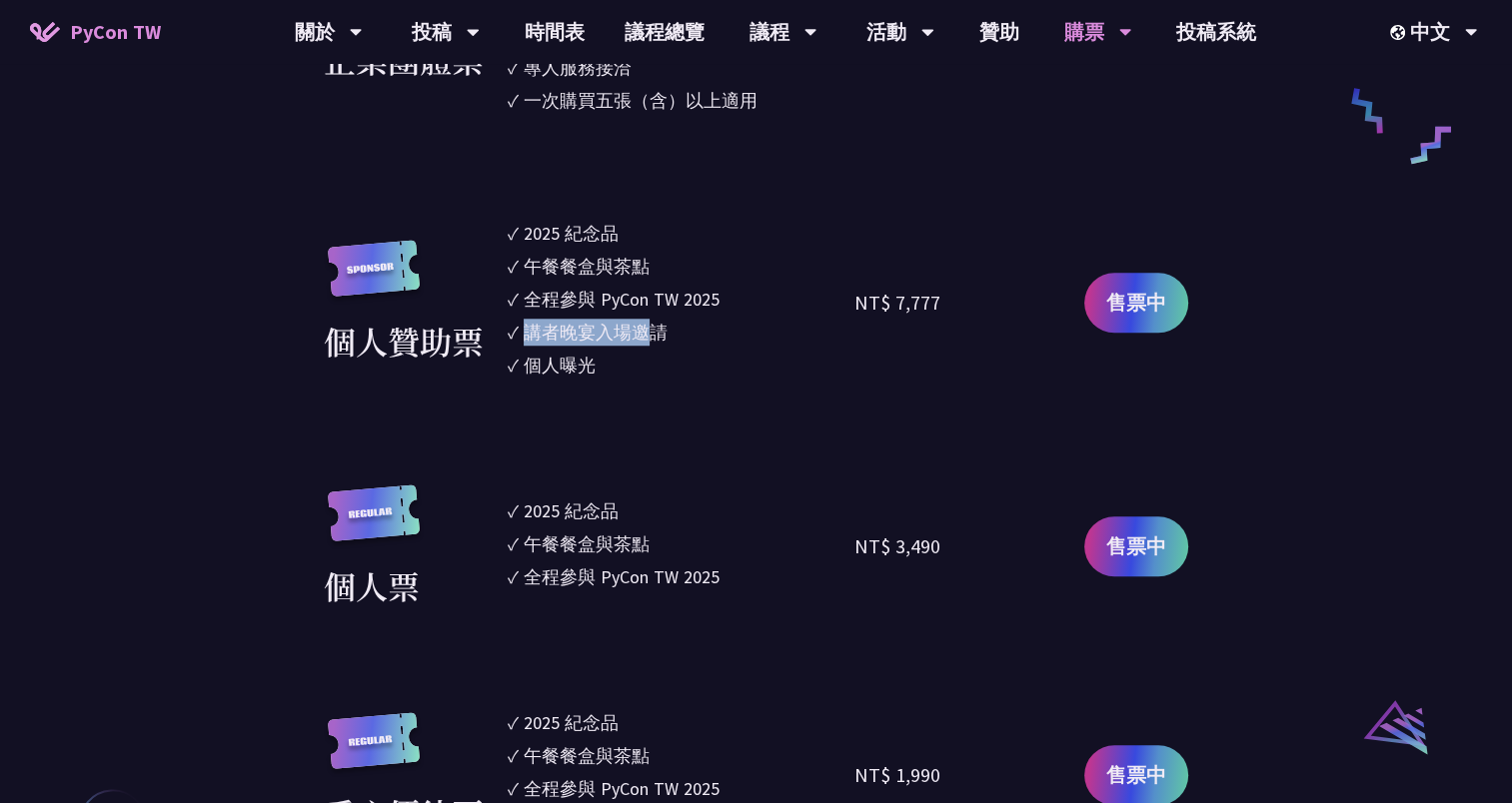 drag, startPoint x: 533, startPoint y: 336, endPoint x: 654, endPoint y: 334, distance: 121.016528 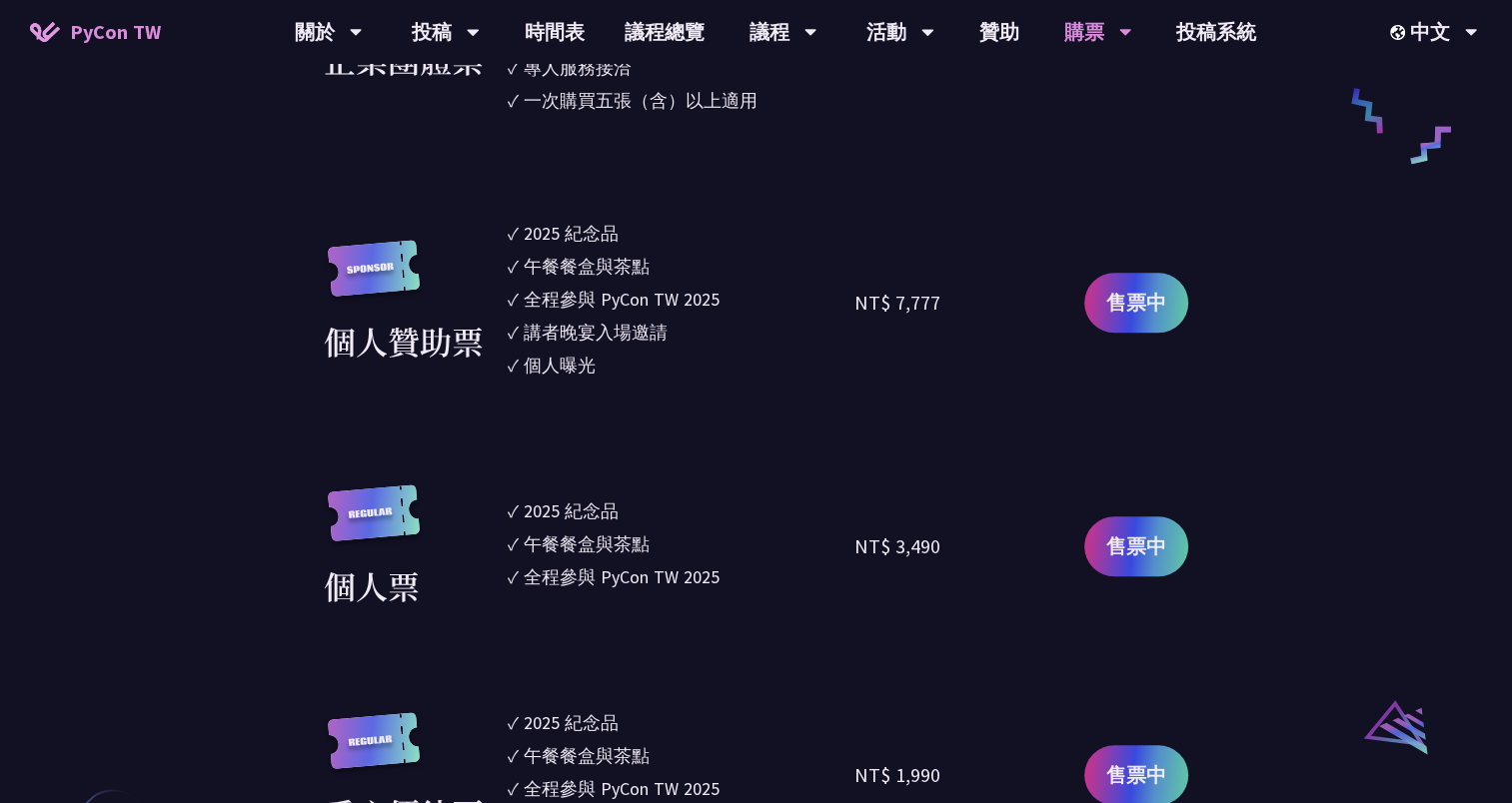 click on "全程參與 PyCon TW 2025" at bounding box center [622, 576] 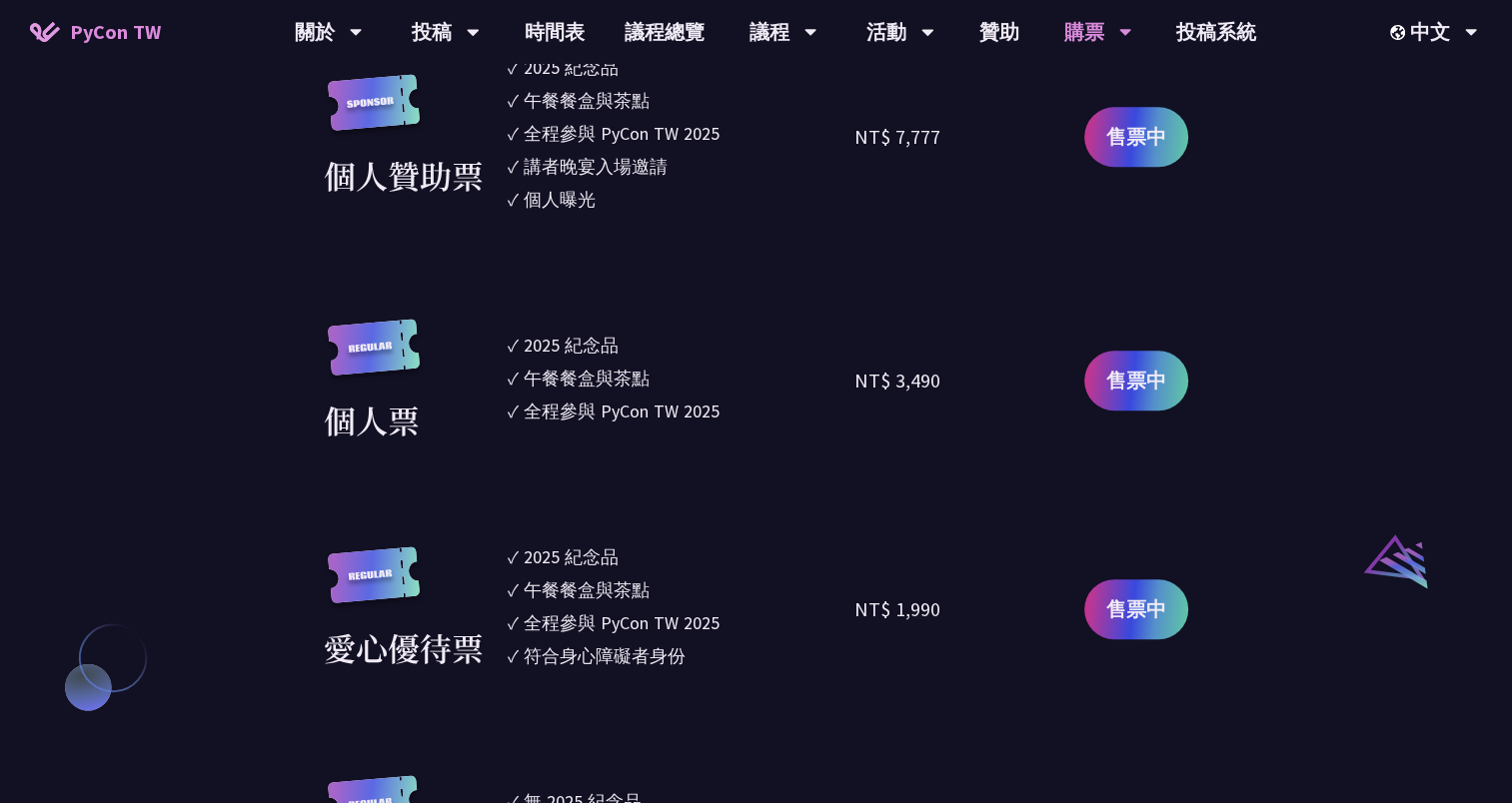 scroll, scrollTop: 1798, scrollLeft: 0, axis: vertical 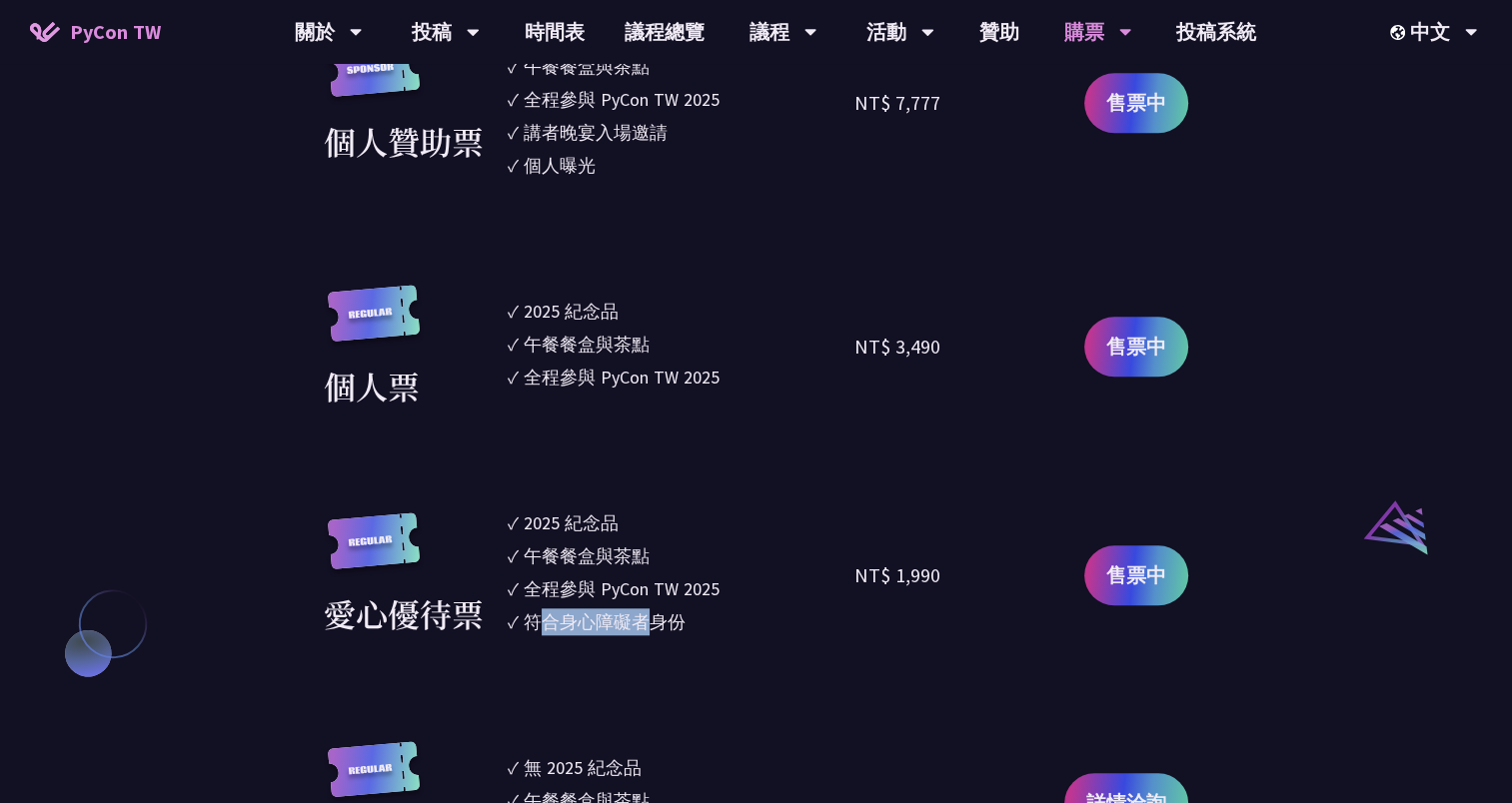 drag, startPoint x: 539, startPoint y: 629, endPoint x: 659, endPoint y: 620, distance: 120.33703 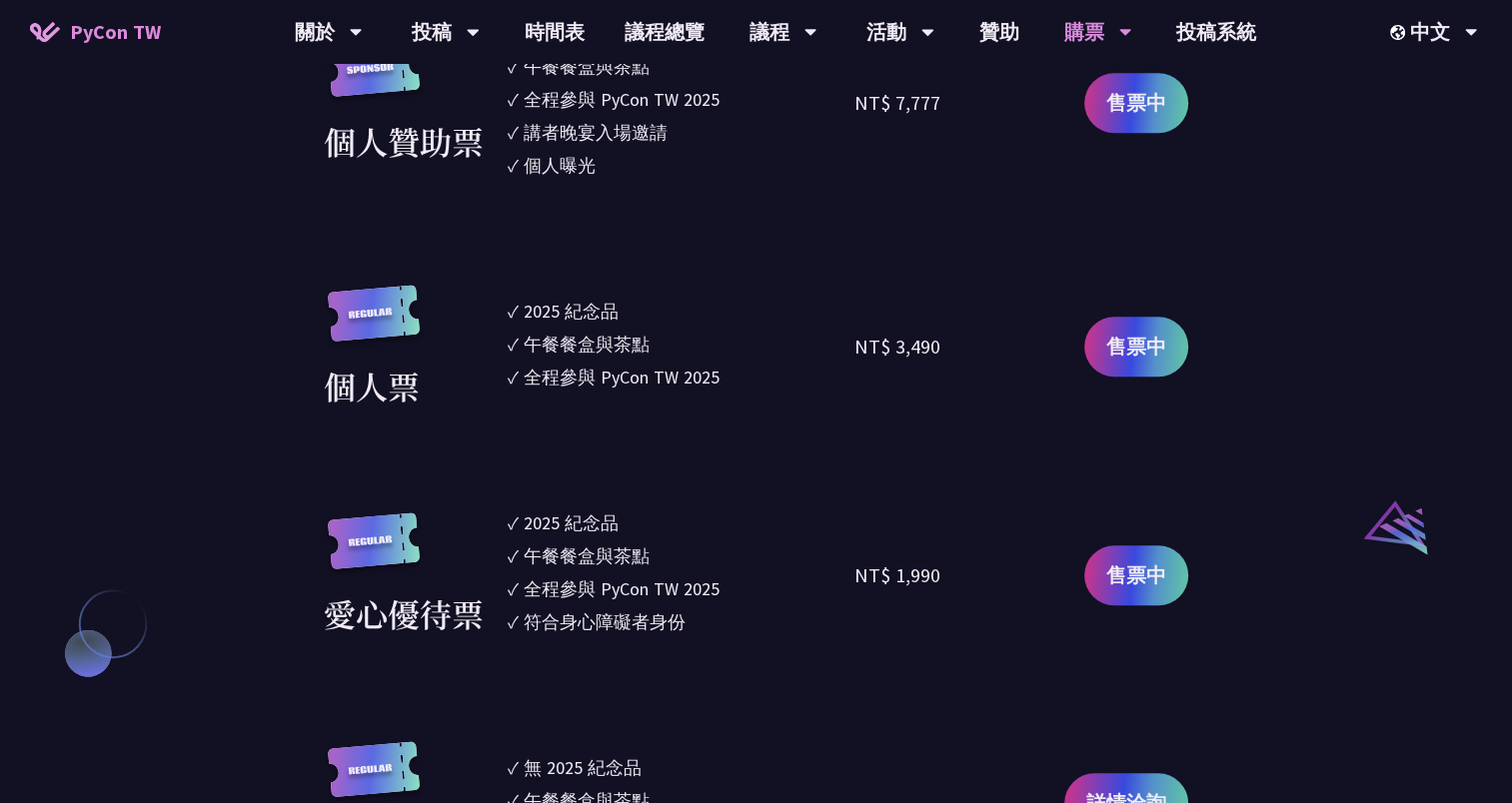 drag, startPoint x: 528, startPoint y: 517, endPoint x: 691, endPoint y: 609, distance: 187.17104 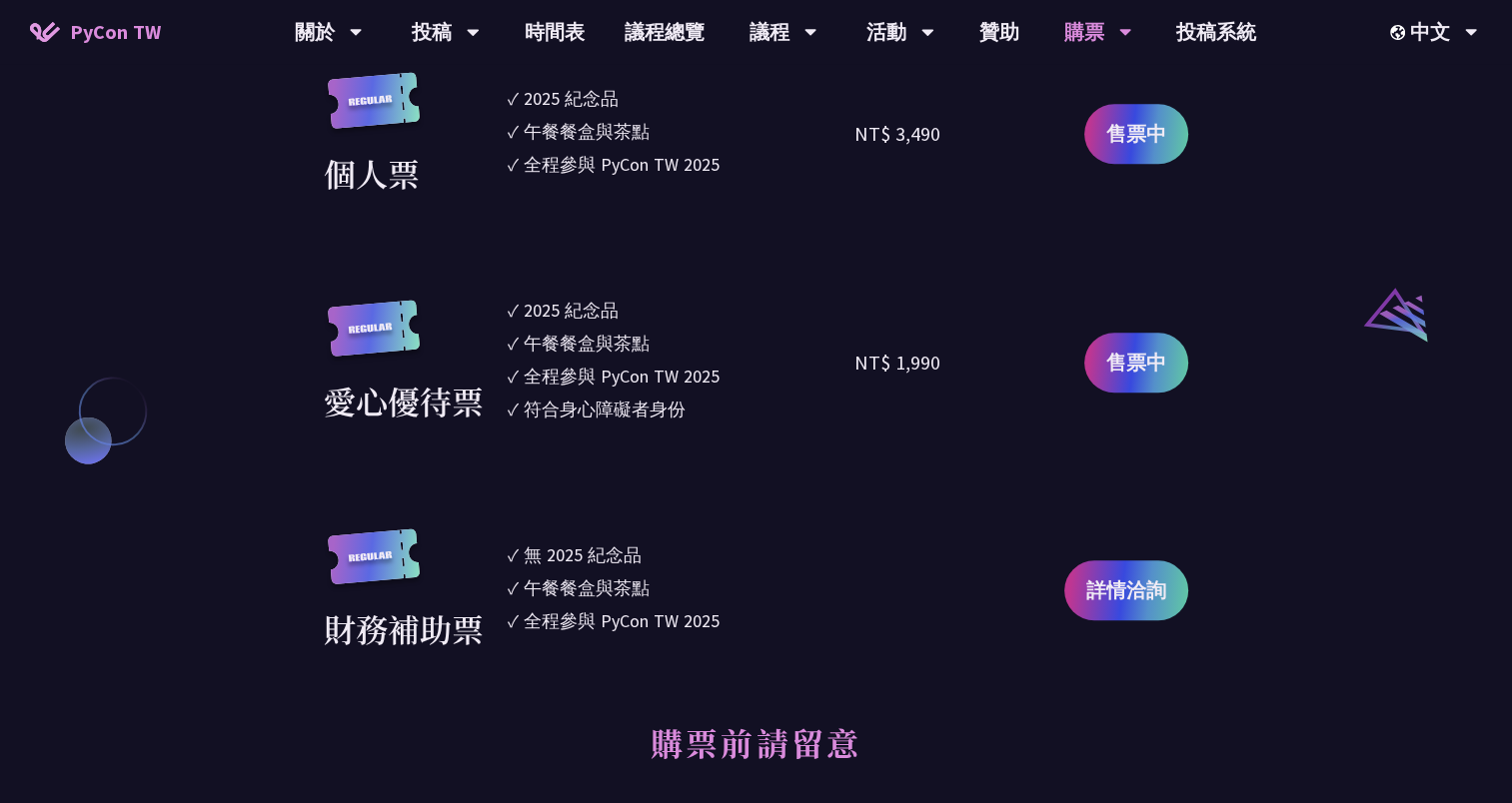 scroll, scrollTop: 2097, scrollLeft: 0, axis: vertical 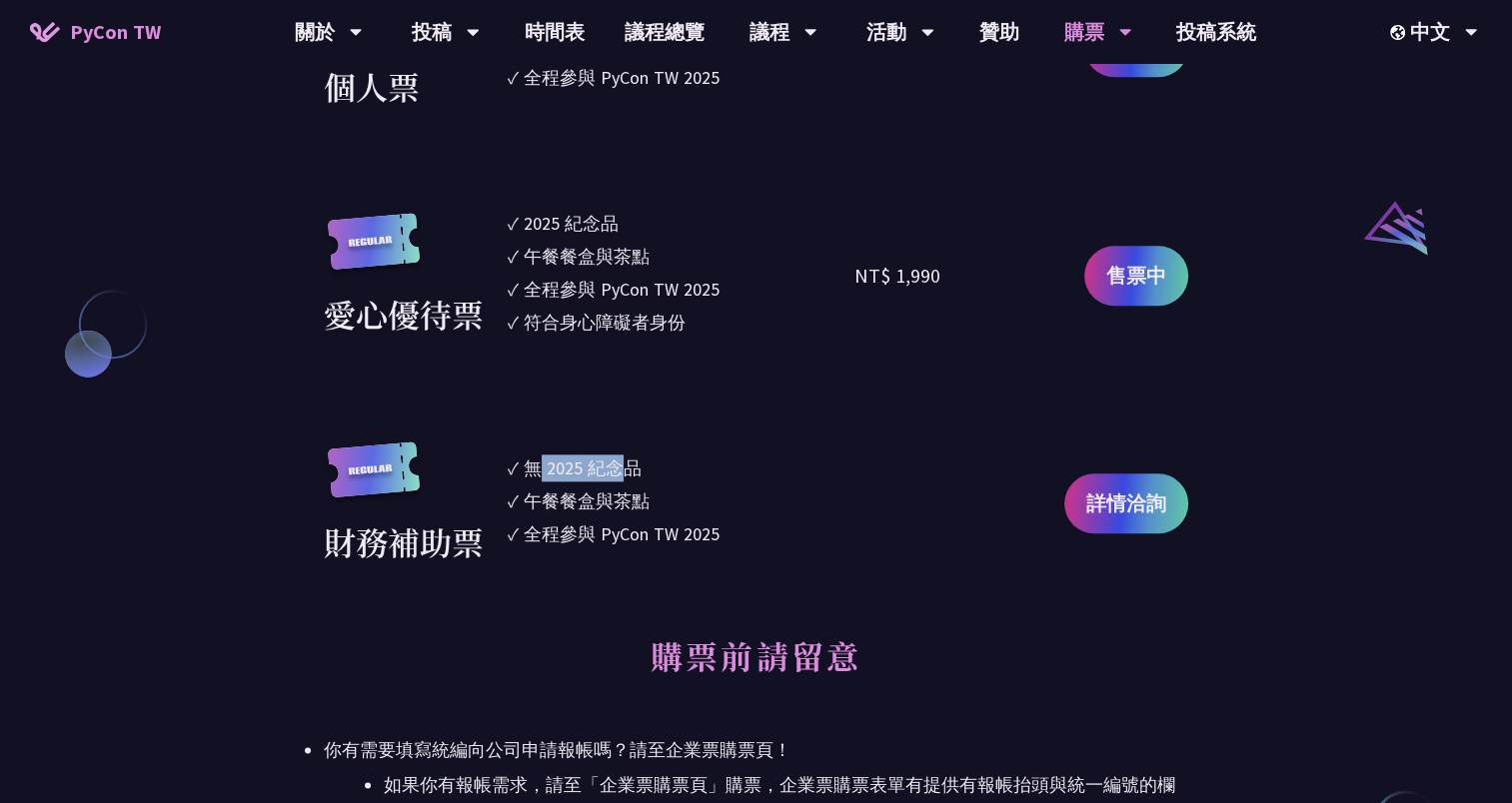 drag, startPoint x: 535, startPoint y: 469, endPoint x: 620, endPoint y: 472, distance: 85.052925 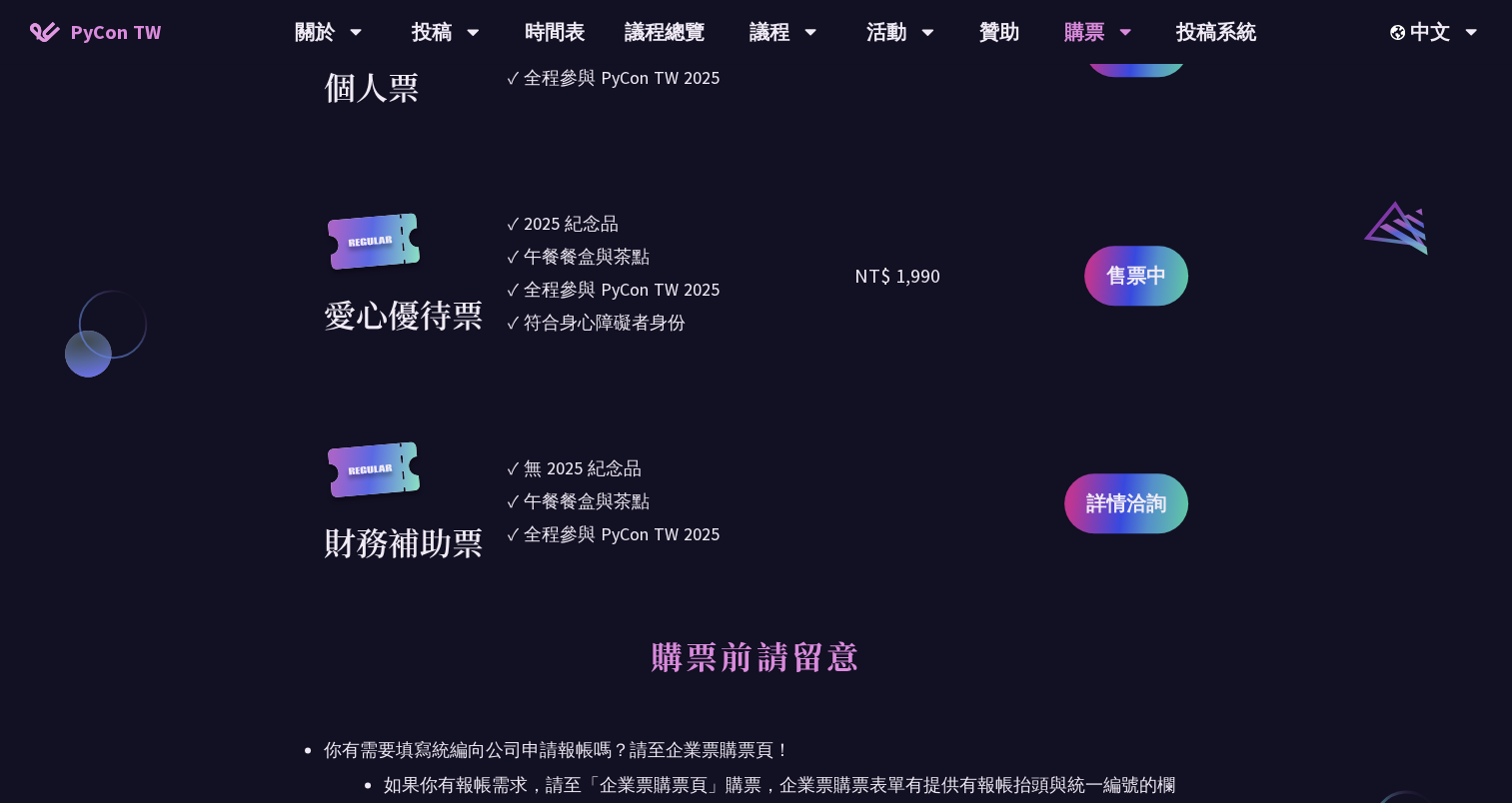 drag, startPoint x: 620, startPoint y: 472, endPoint x: 628, endPoint y: 519, distance: 47.67599 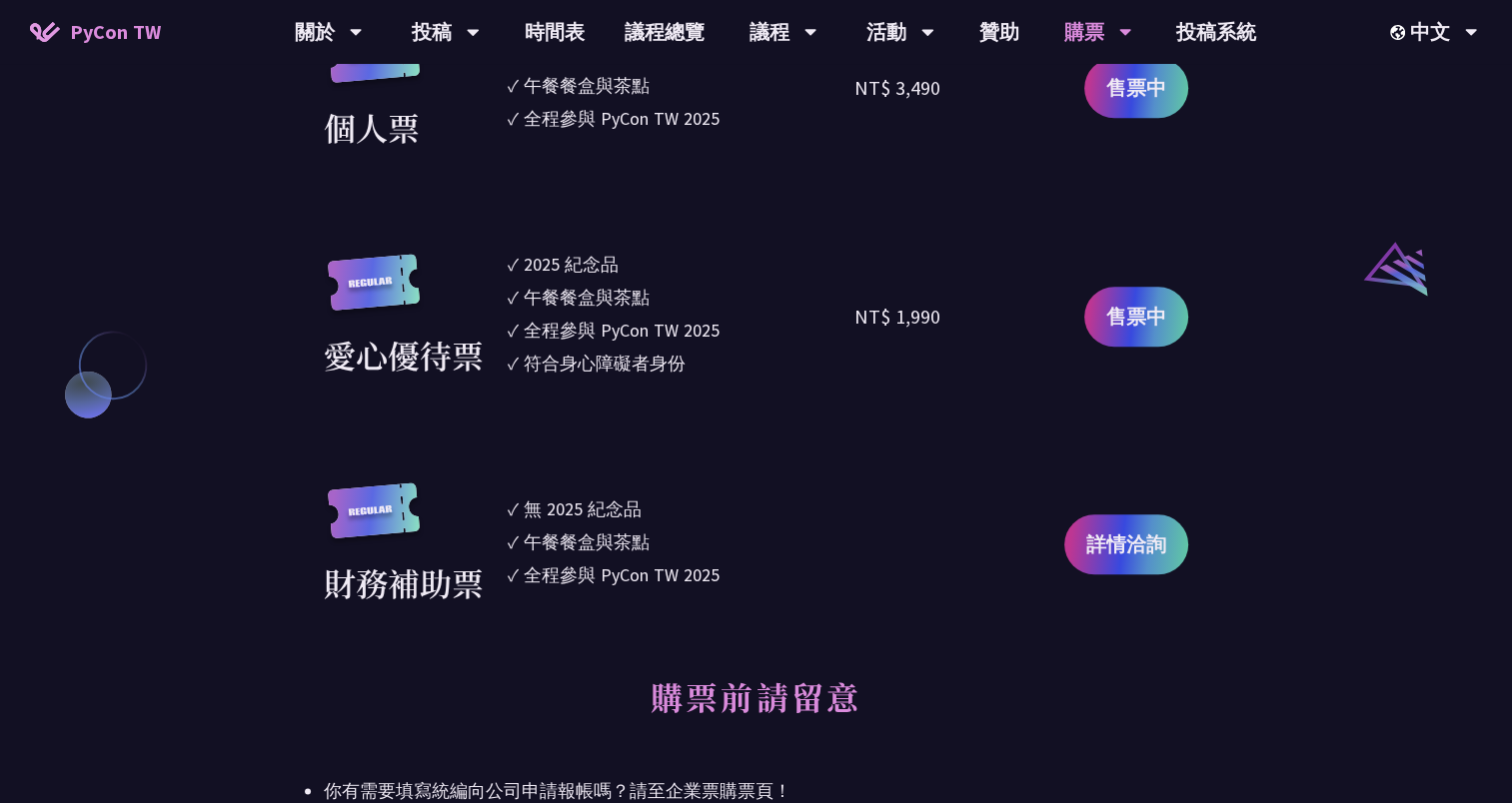 scroll, scrollTop: 2097, scrollLeft: 0, axis: vertical 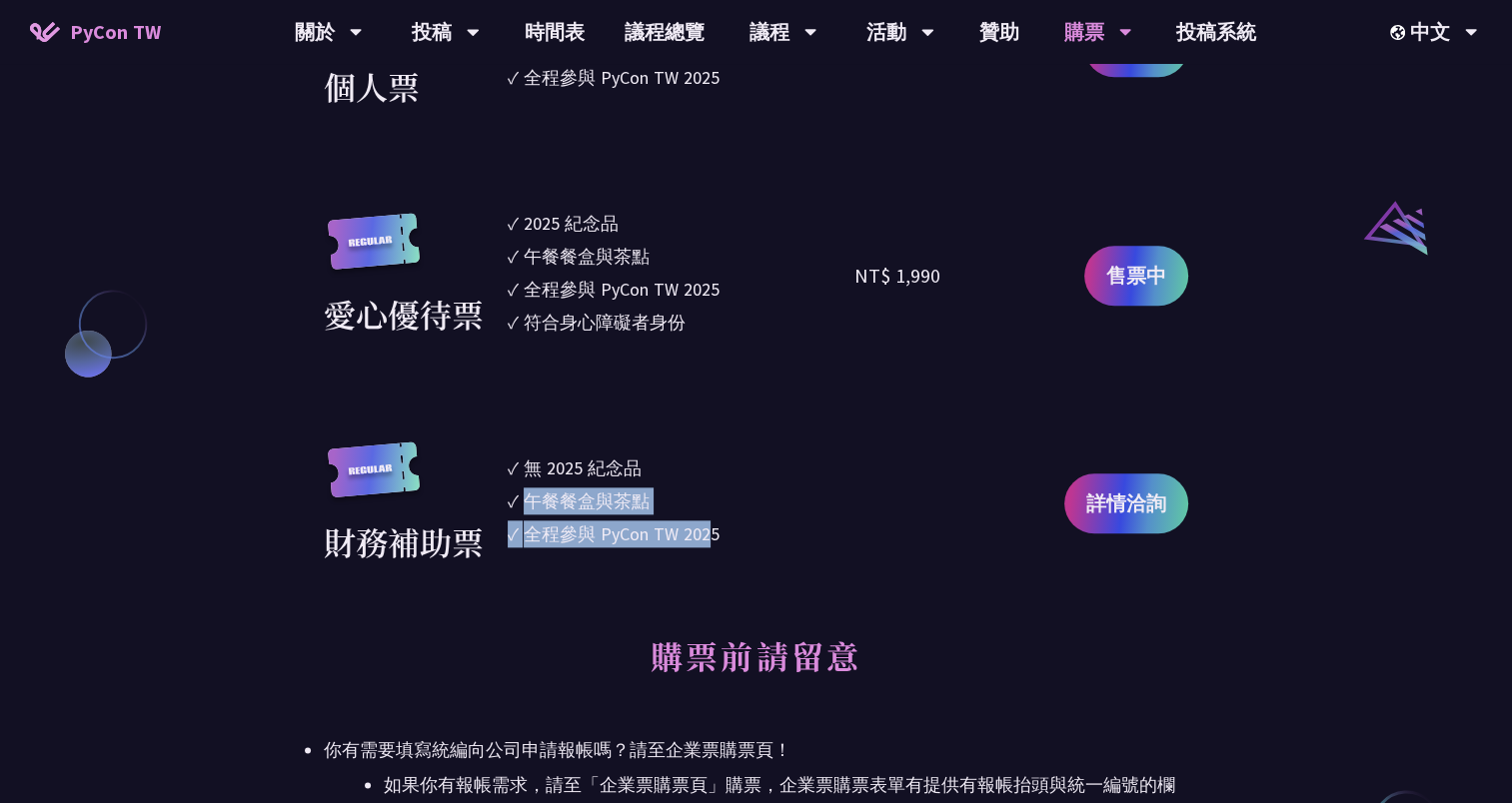 drag, startPoint x: 534, startPoint y: 499, endPoint x: 715, endPoint y: 538, distance: 185.15399 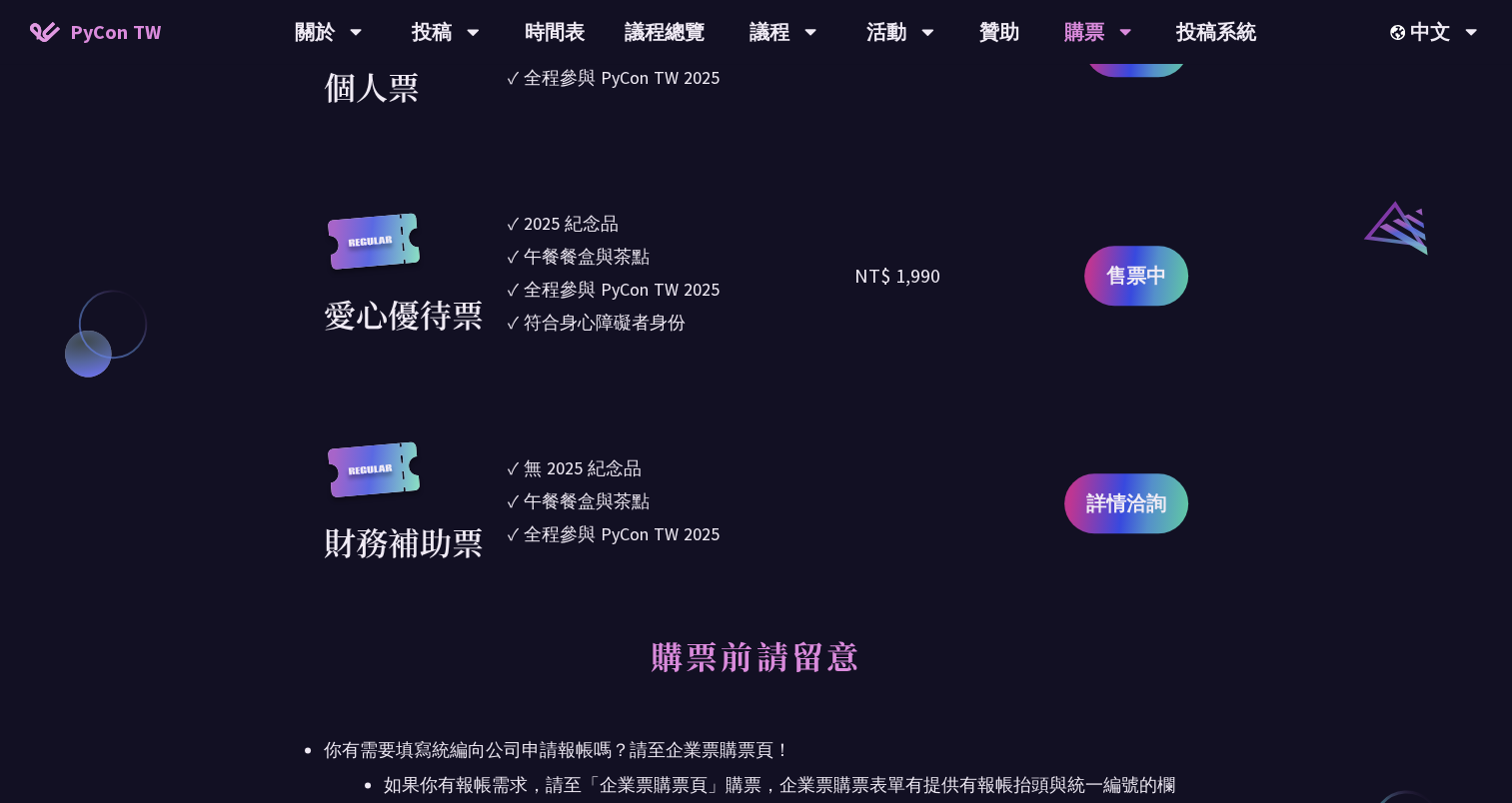 drag, startPoint x: 485, startPoint y: 552, endPoint x: 617, endPoint y: 600, distance: 140.4564 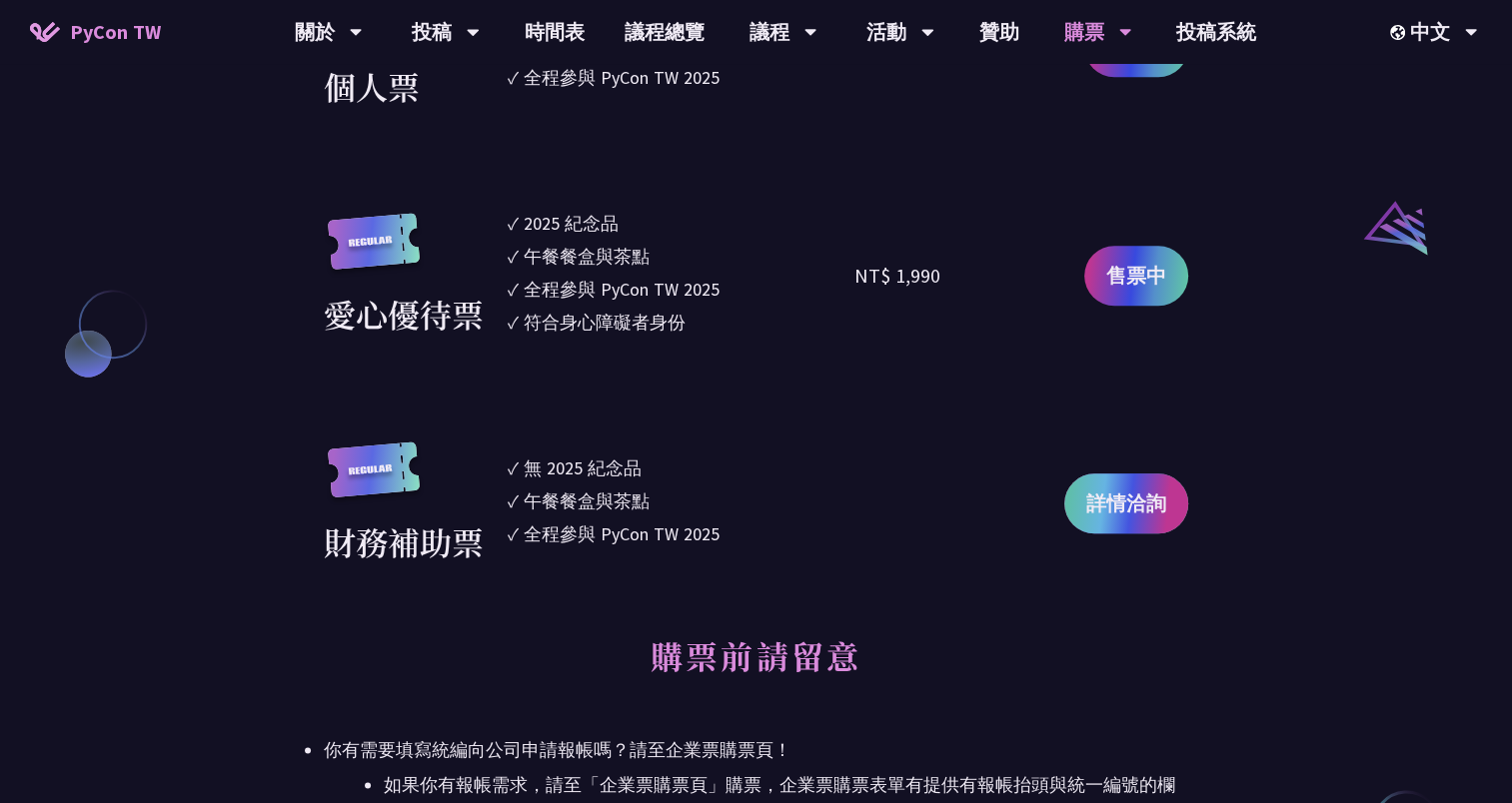 click on "詳情洽詢" at bounding box center (1126, 503) 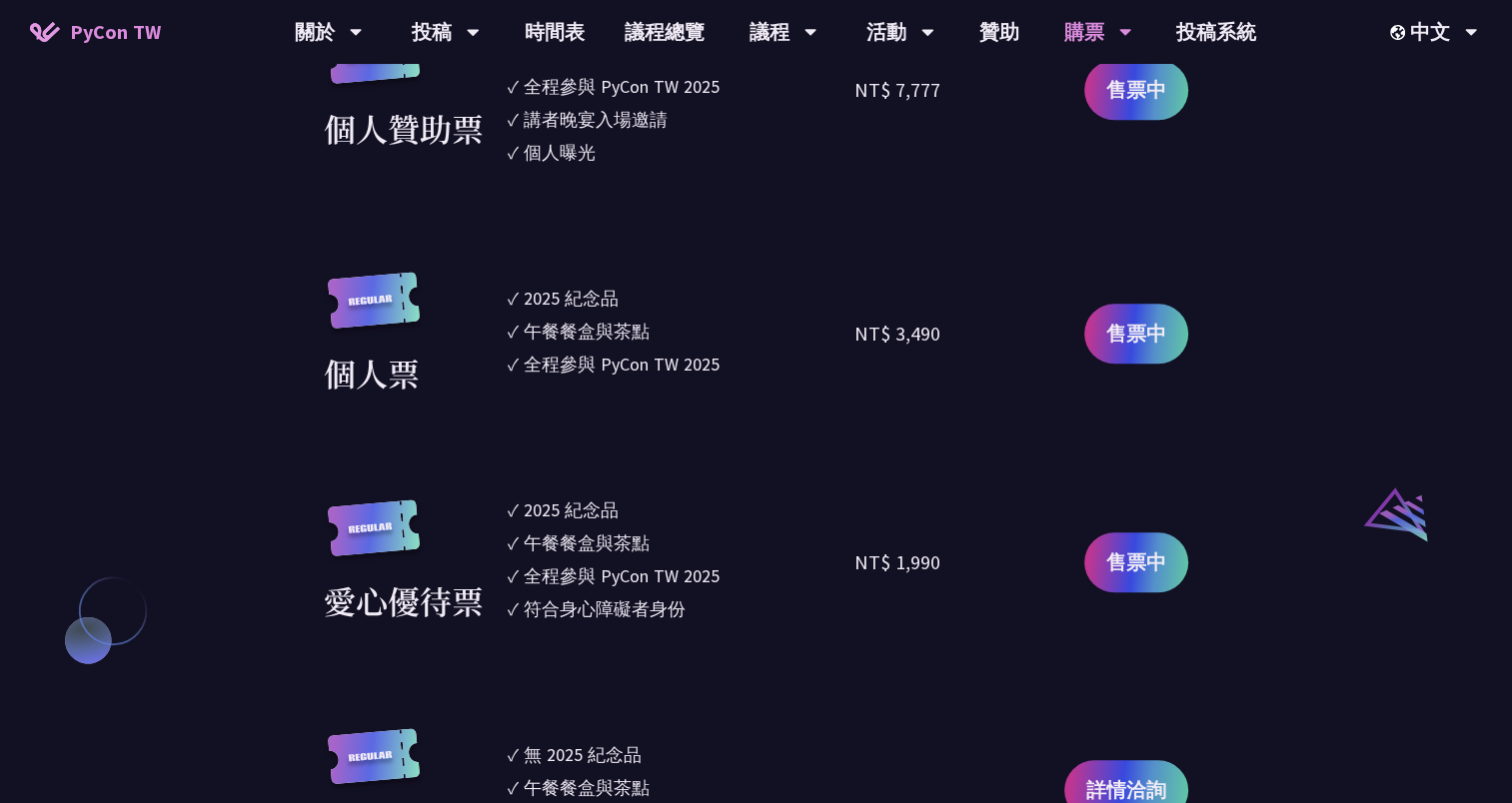 scroll, scrollTop: 1798, scrollLeft: 0, axis: vertical 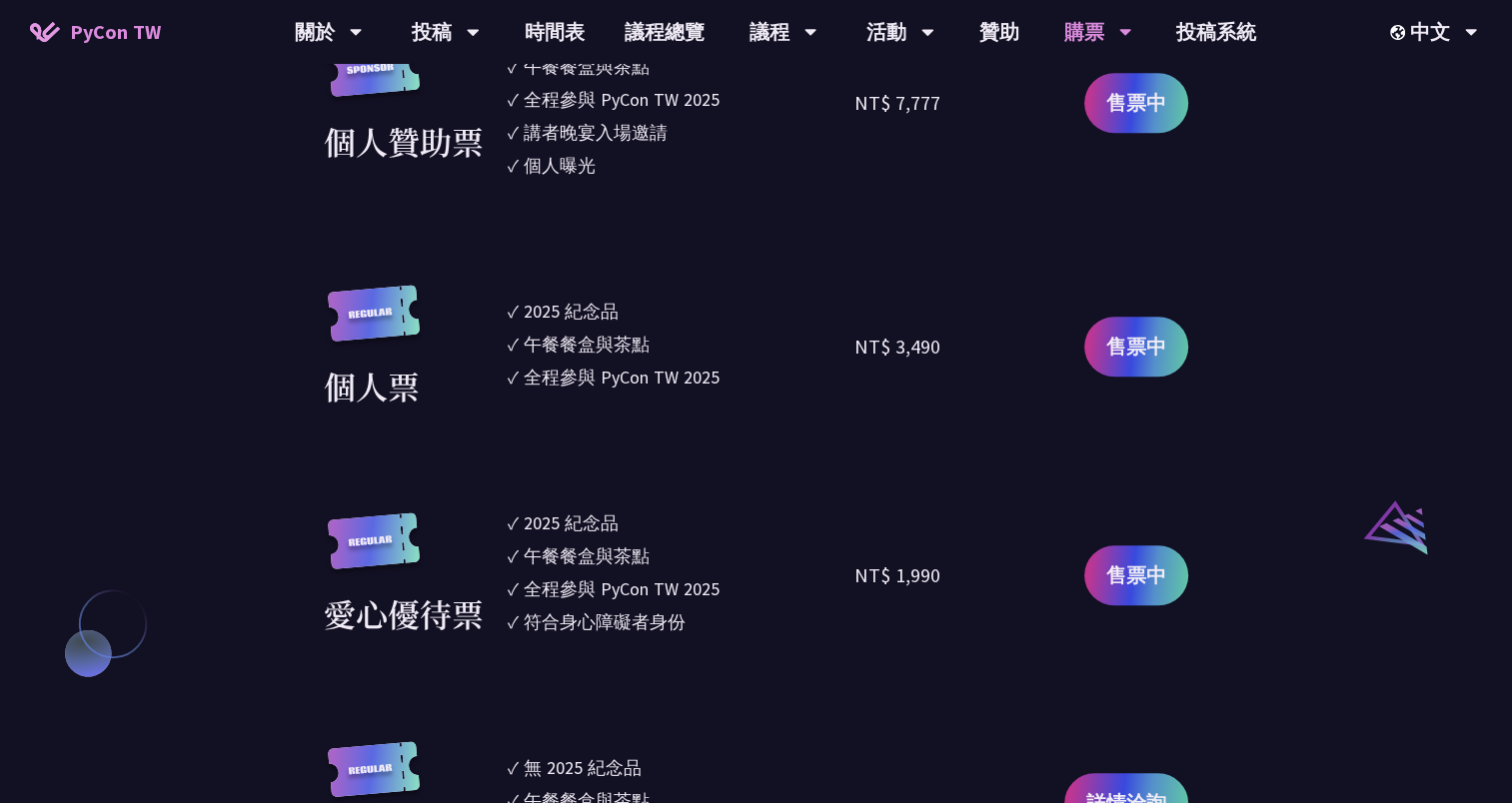 drag, startPoint x: 541, startPoint y: 374, endPoint x: 726, endPoint y: 375, distance: 185.0027 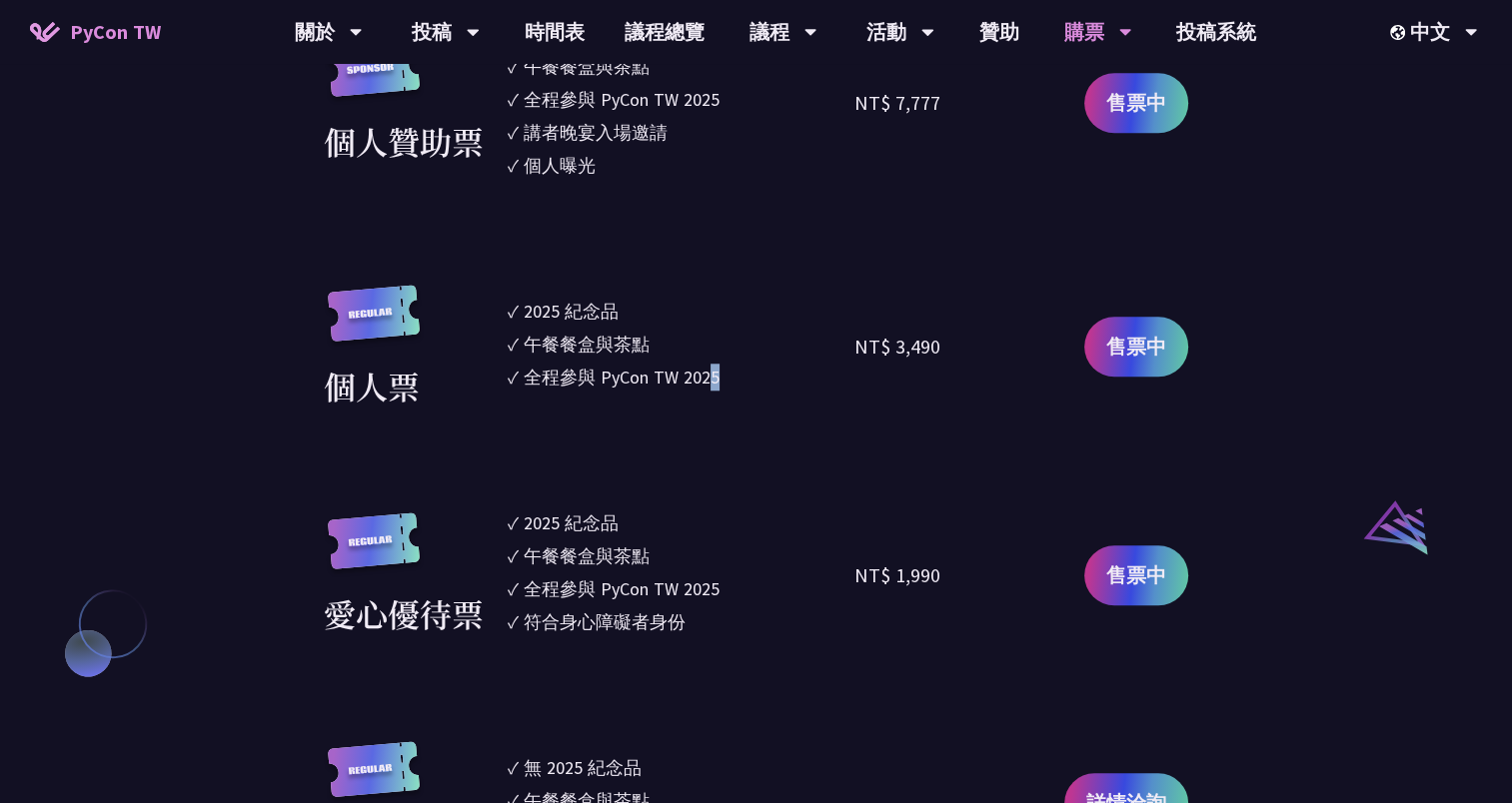 drag, startPoint x: 726, startPoint y: 375, endPoint x: 714, endPoint y: 446, distance: 72.00694 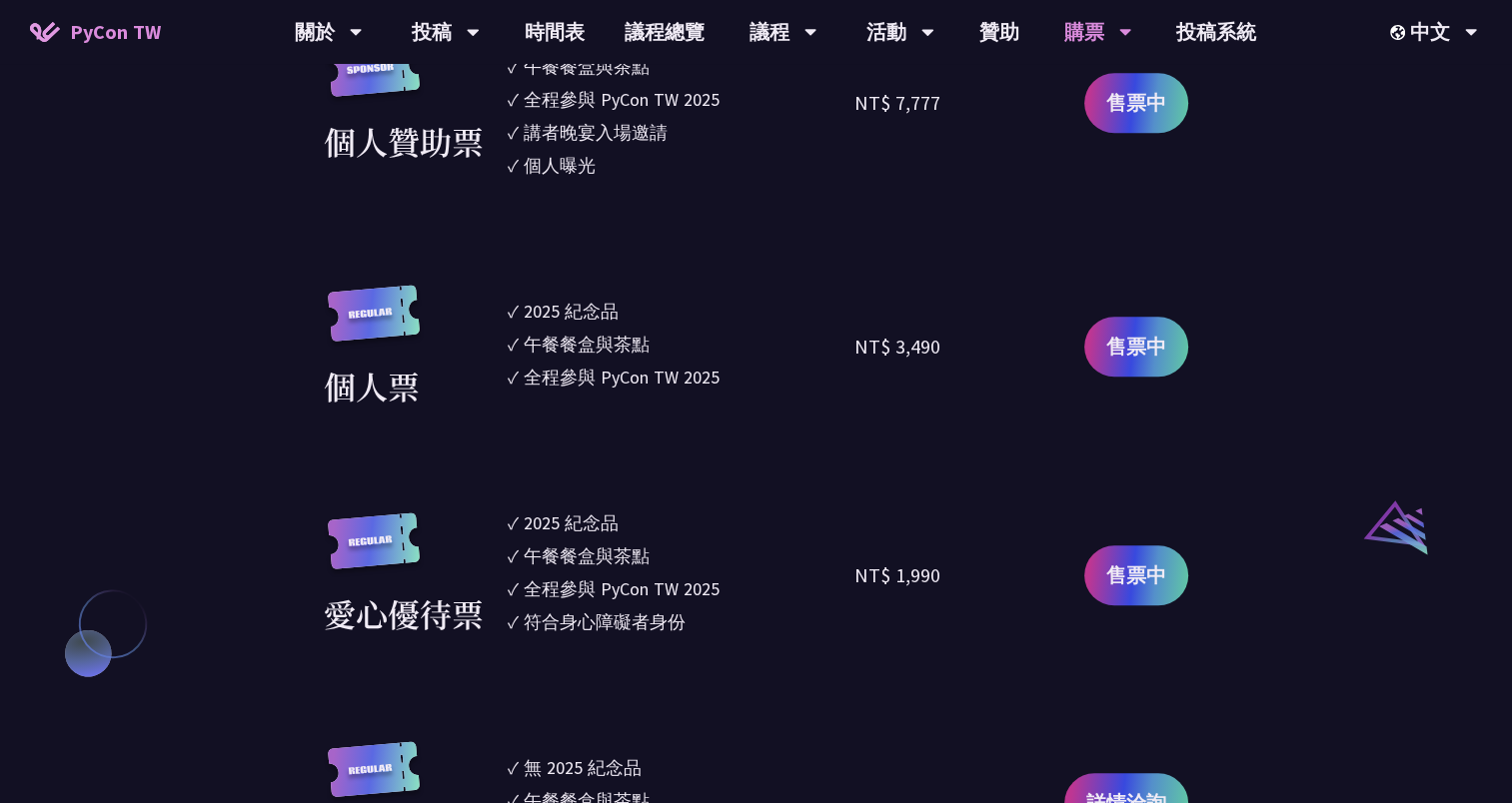 drag, startPoint x: 714, startPoint y: 446, endPoint x: 1082, endPoint y: 390, distance: 372.2365 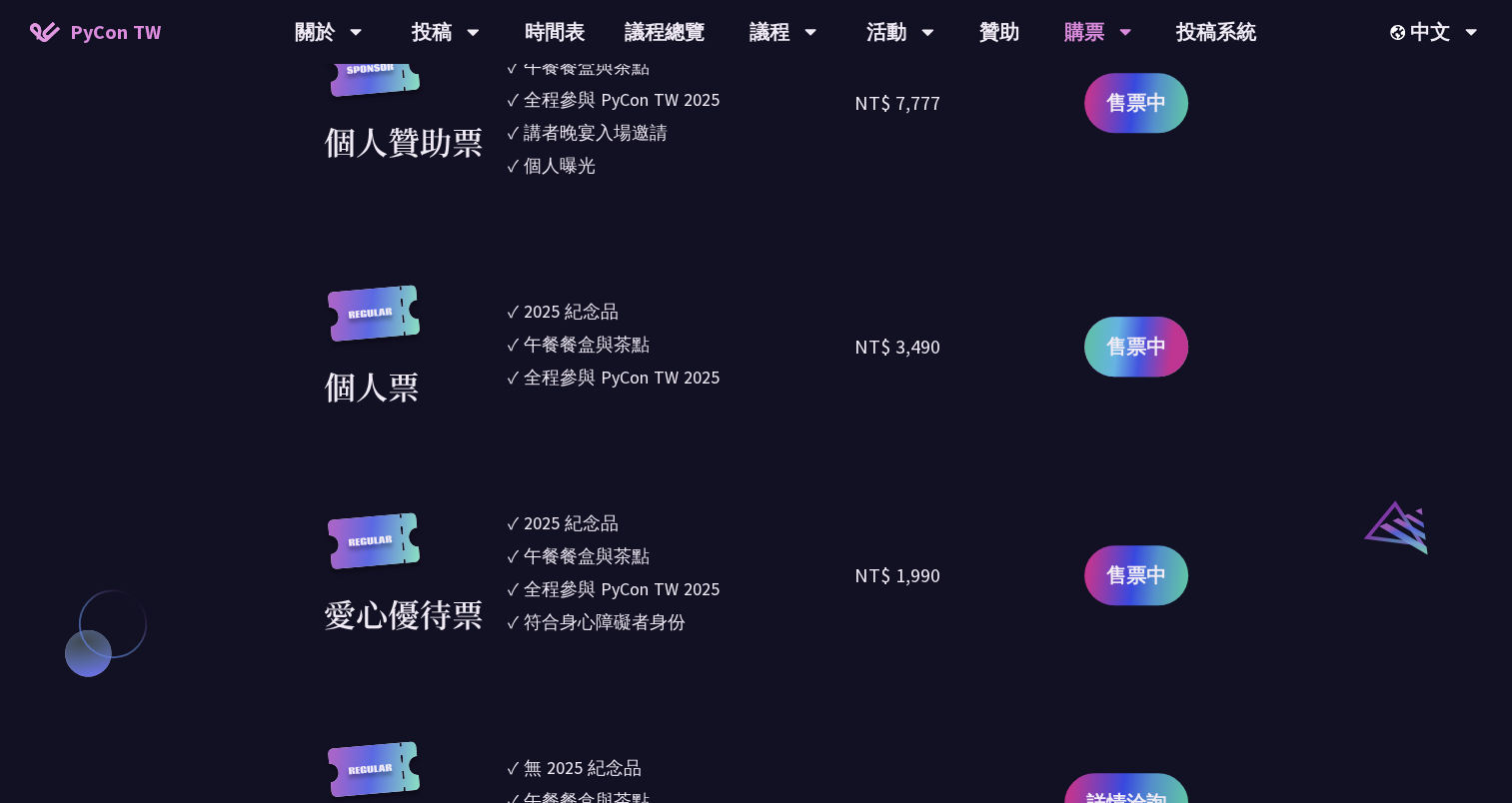click on "售票中" at bounding box center [1136, 347] 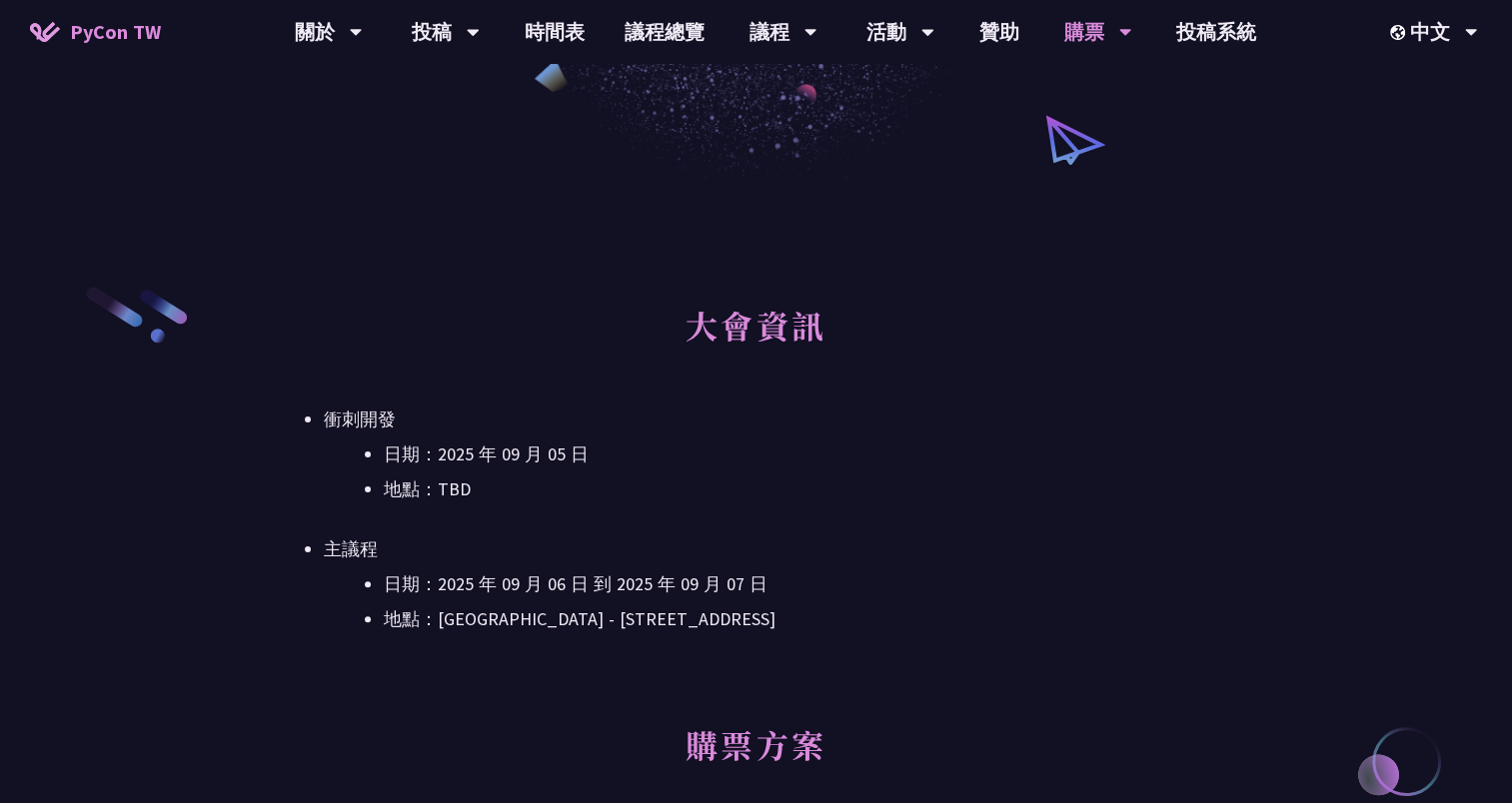 scroll, scrollTop: 0, scrollLeft: 0, axis: both 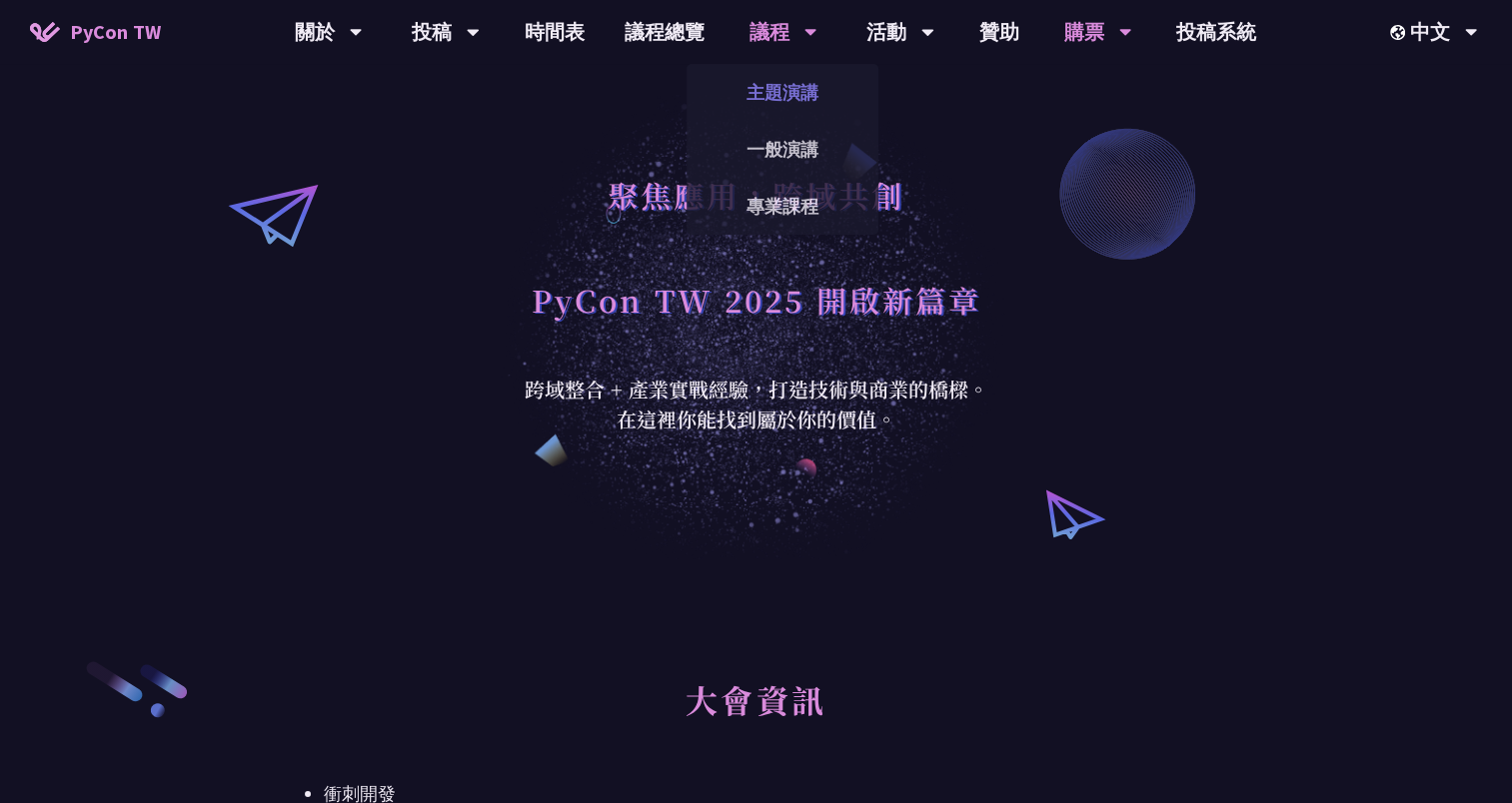click on "主題演講" at bounding box center (782, 92) 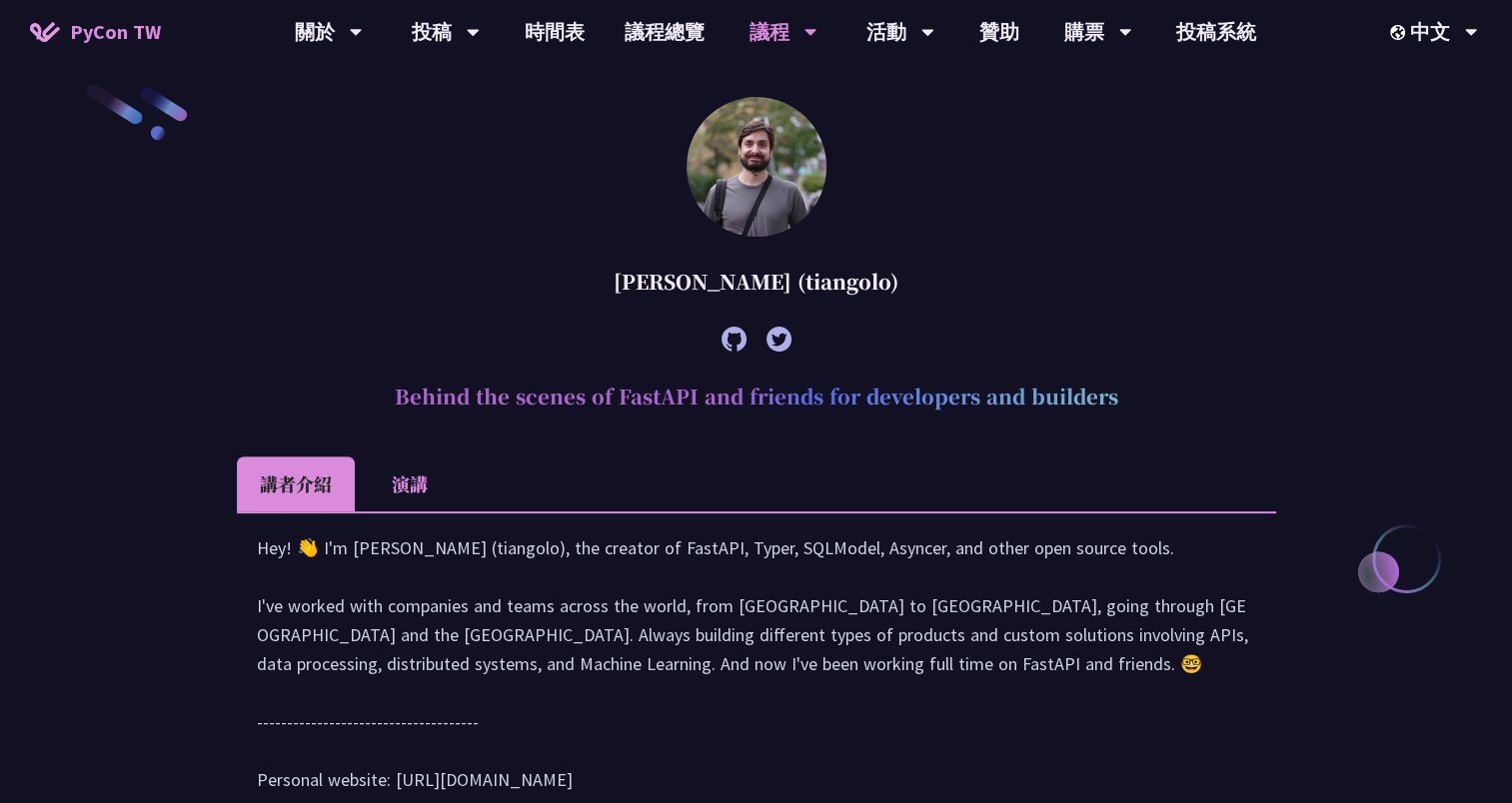 scroll, scrollTop: 799, scrollLeft: 0, axis: vertical 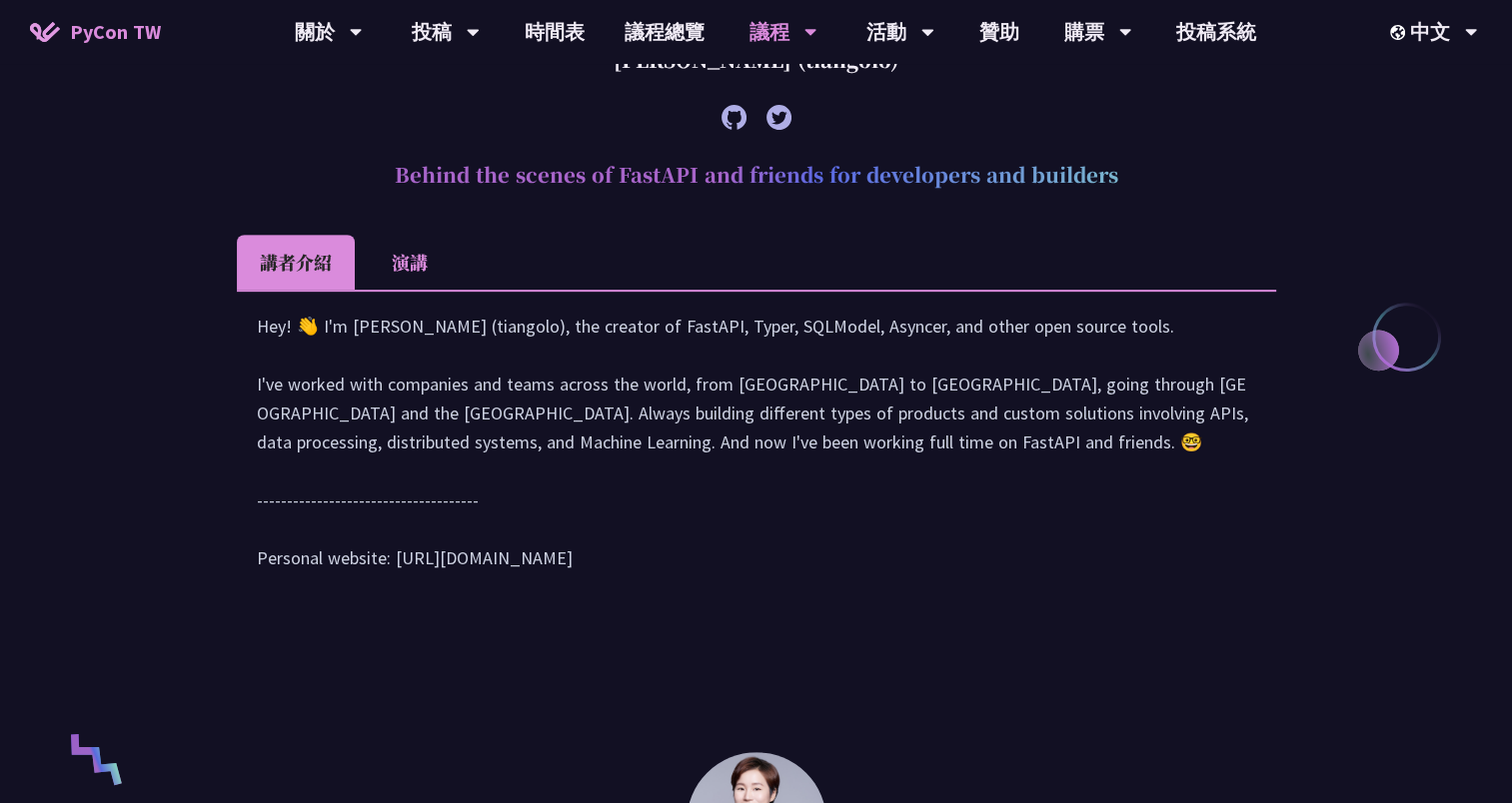 click on "演講" at bounding box center [410, 262] 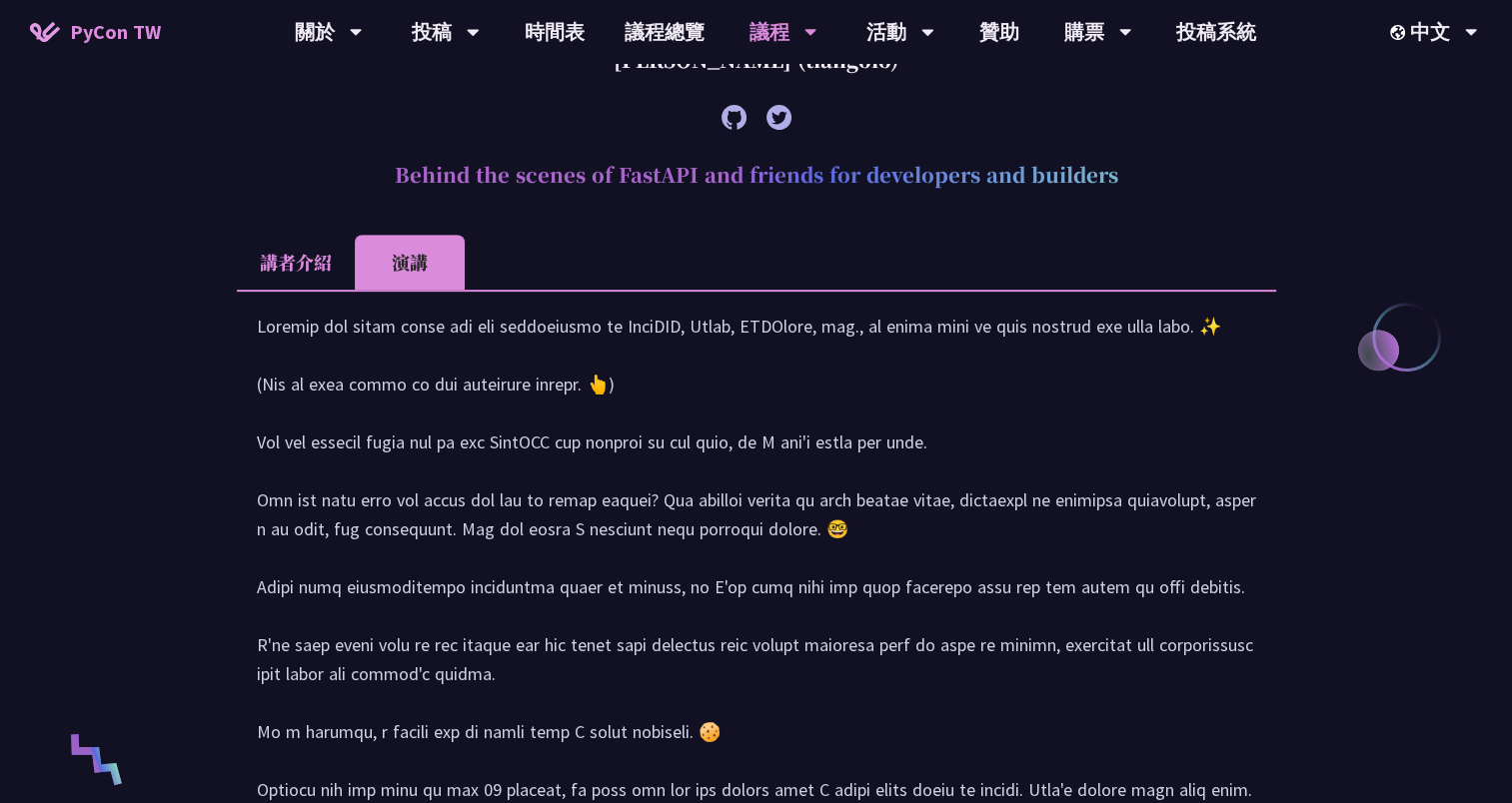 click on "講者介紹" at bounding box center [296, 262] 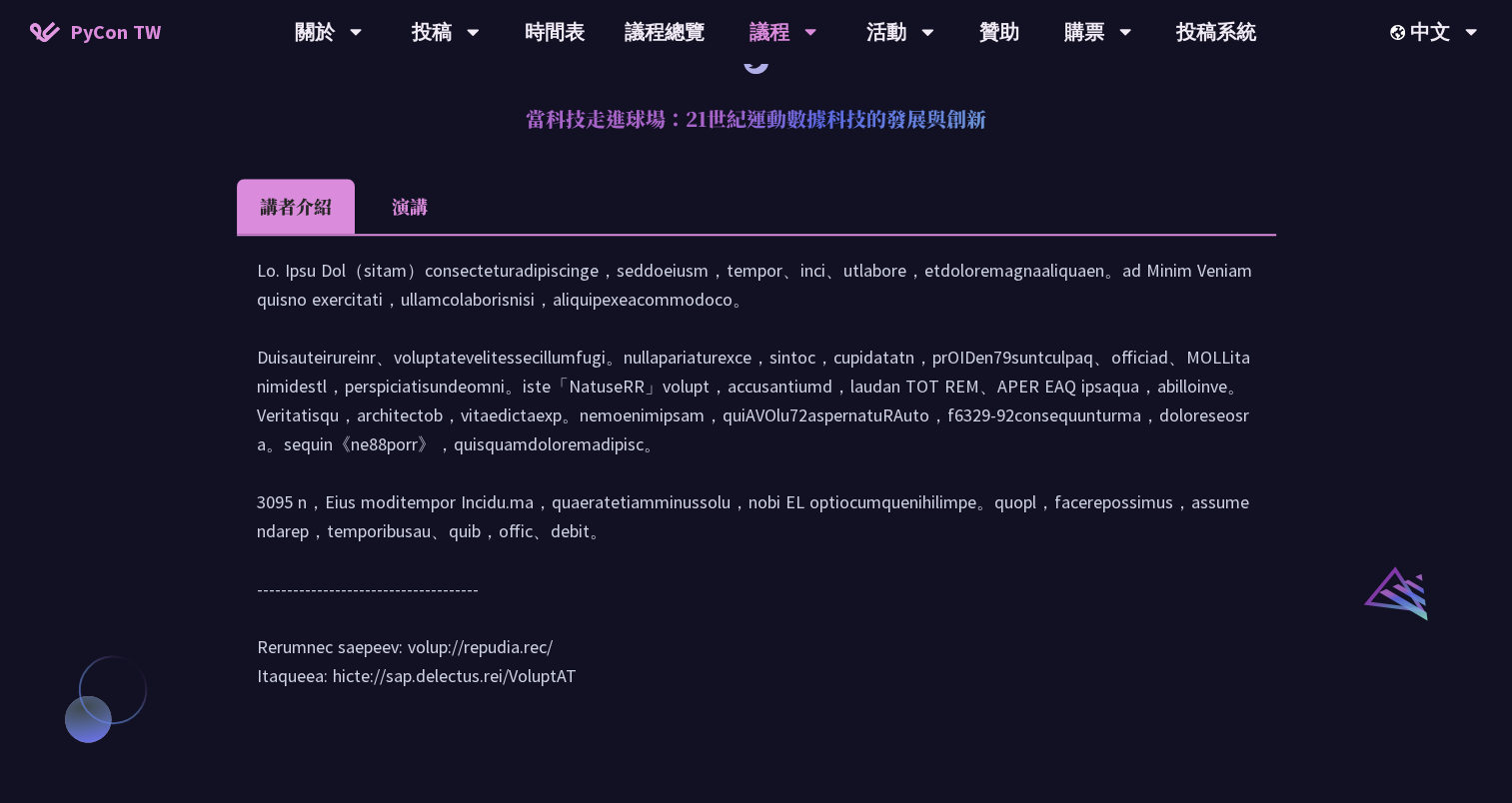 scroll, scrollTop: 1798, scrollLeft: 0, axis: vertical 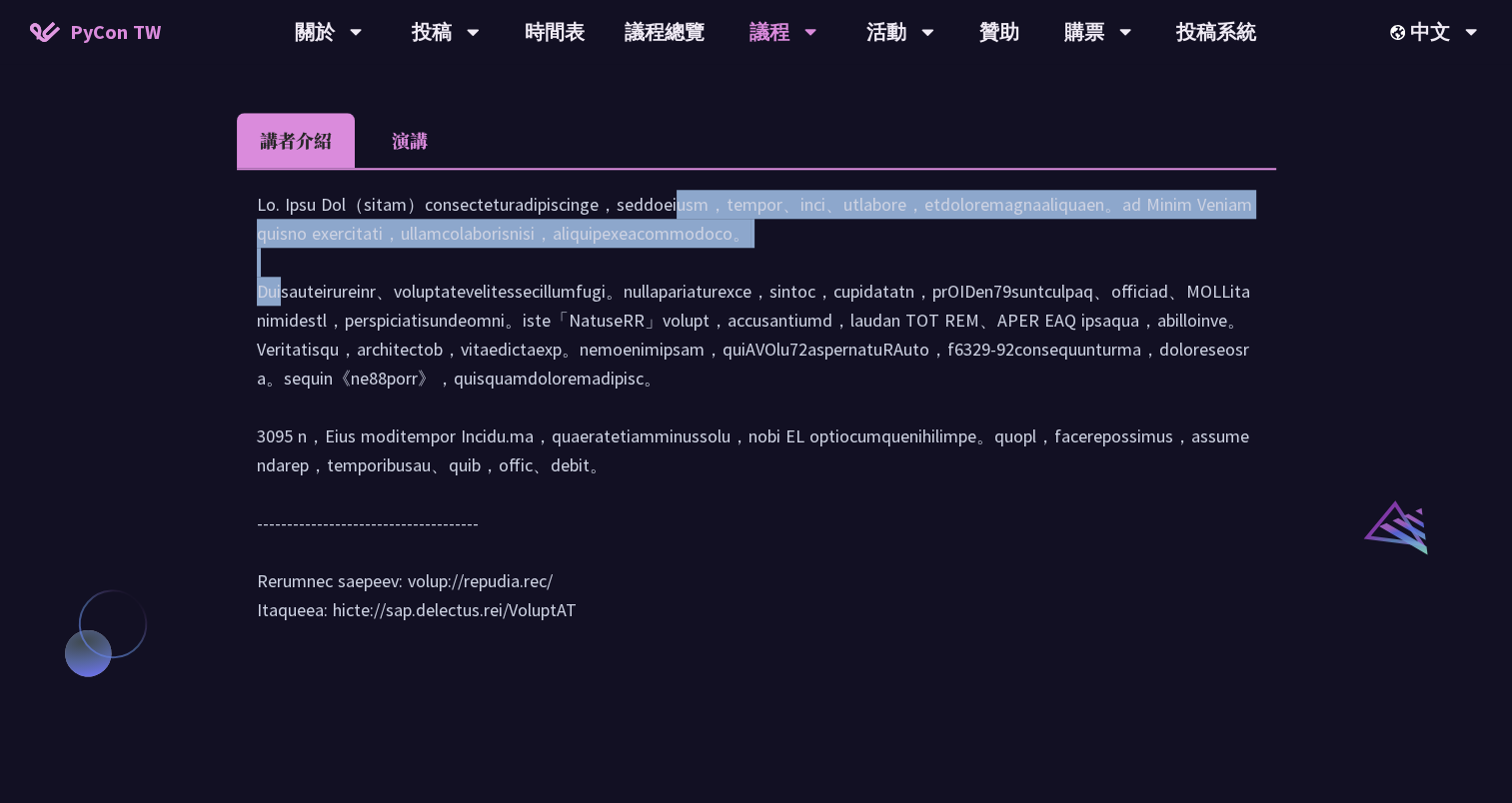drag, startPoint x: 572, startPoint y: 268, endPoint x: 654, endPoint y: 337, distance: 107.16809 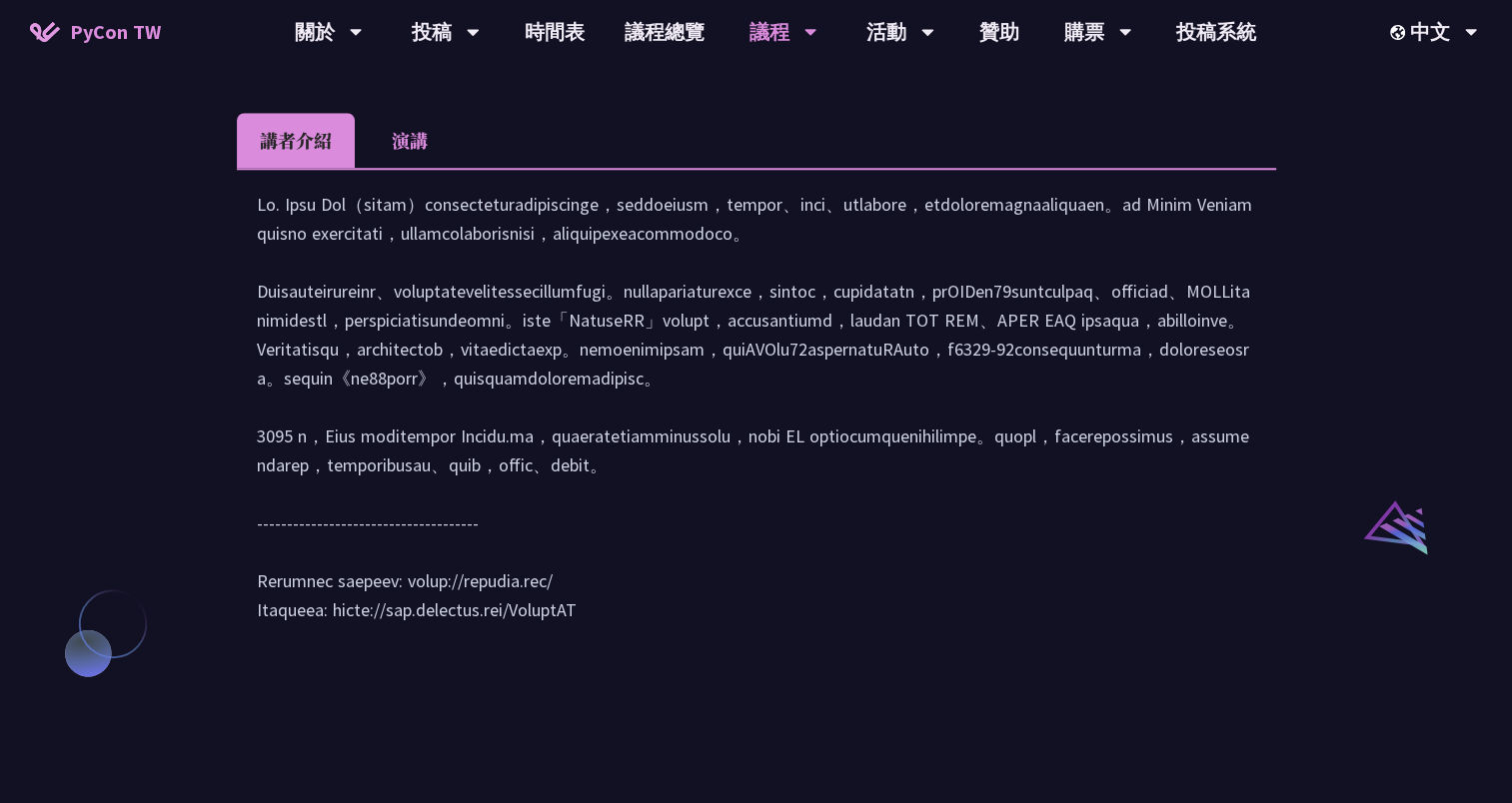 drag, startPoint x: 654, startPoint y: 337, endPoint x: 669, endPoint y: 364, distance: 30.88689 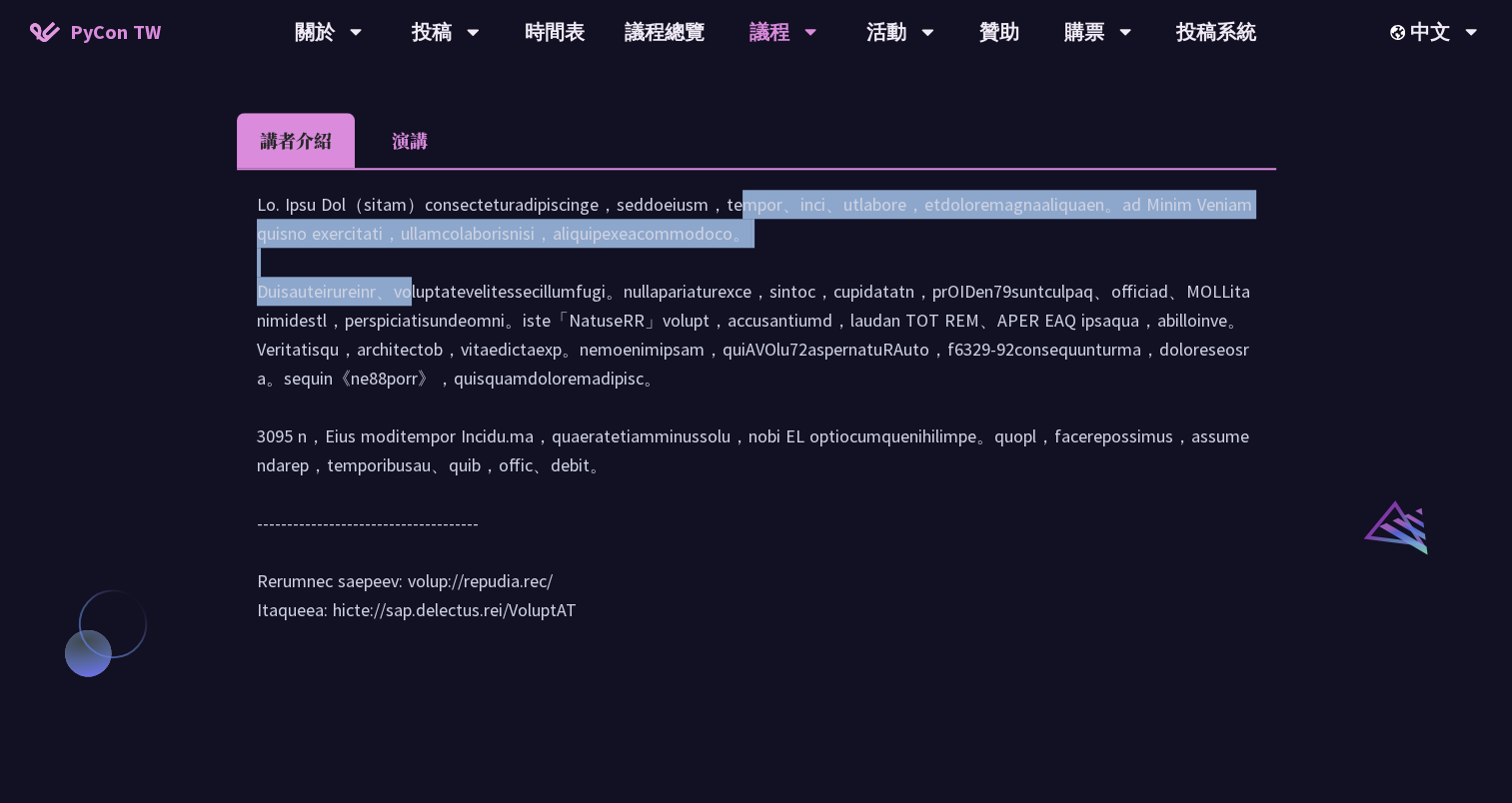 drag, startPoint x: 681, startPoint y: 278, endPoint x: 946, endPoint y: 318, distance: 268.0019 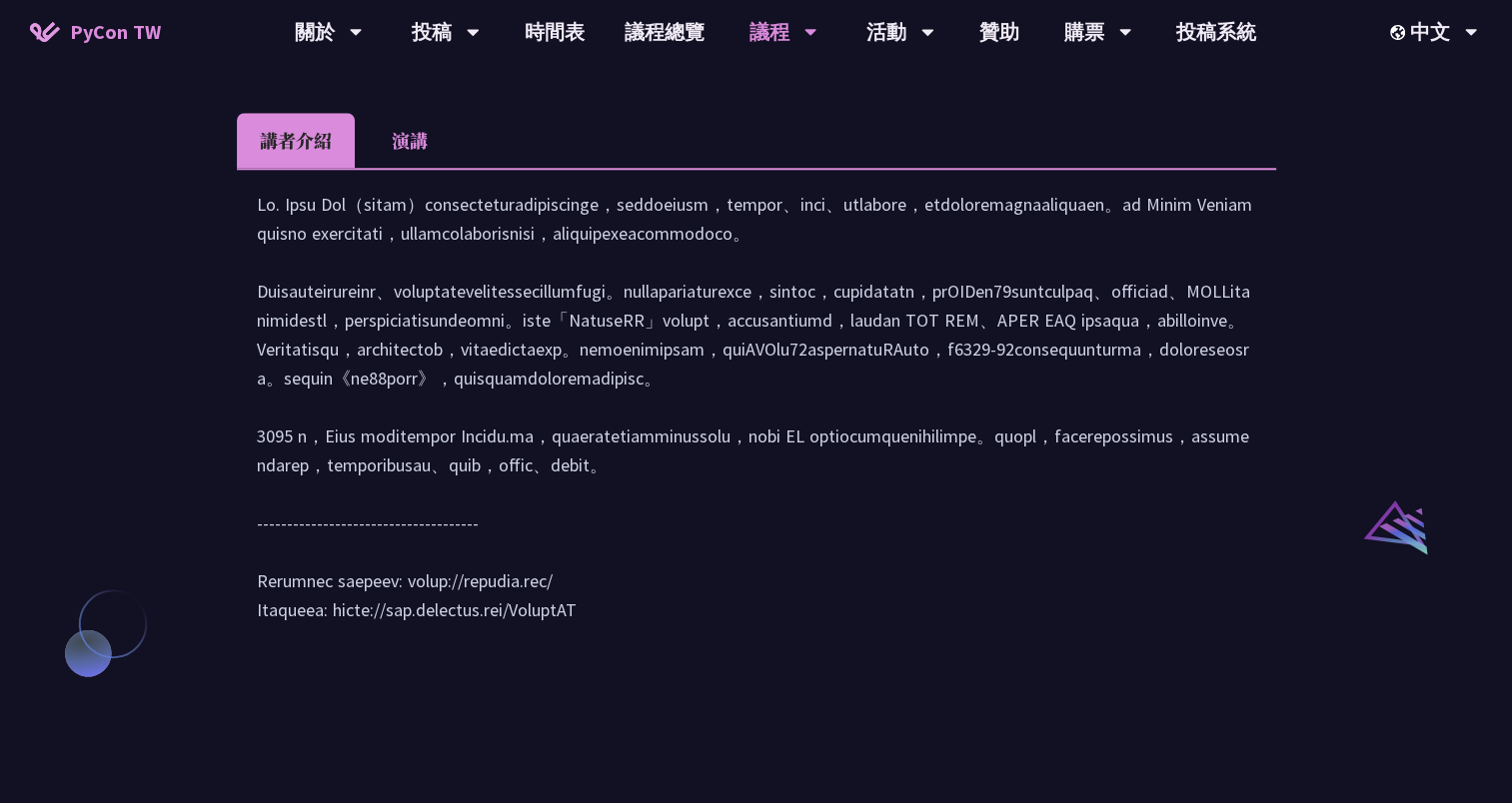 drag, startPoint x: 946, startPoint y: 318, endPoint x: 955, endPoint y: 368, distance: 50.803543 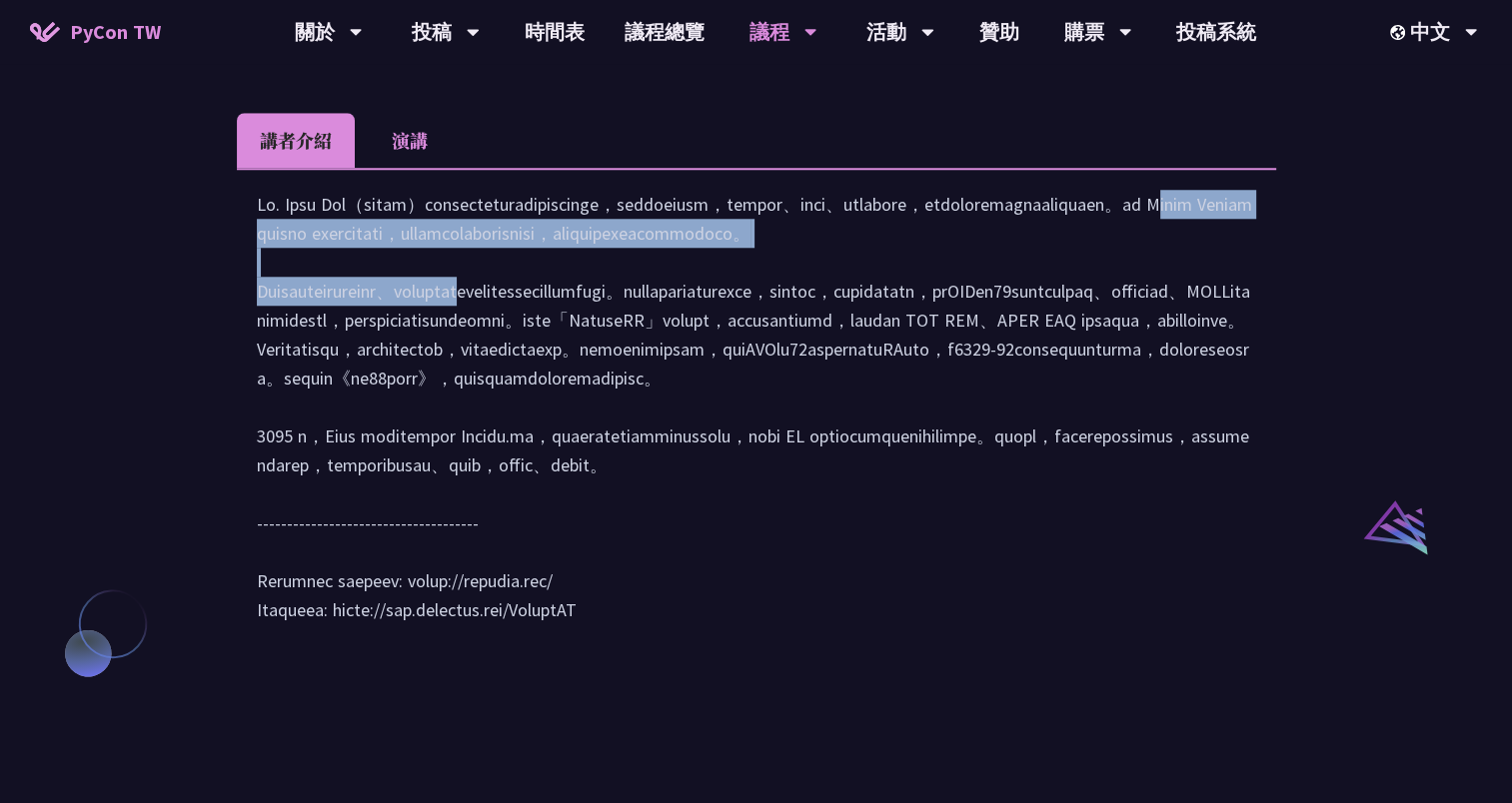 drag, startPoint x: 514, startPoint y: 292, endPoint x: 903, endPoint y: 363, distance: 395.42635 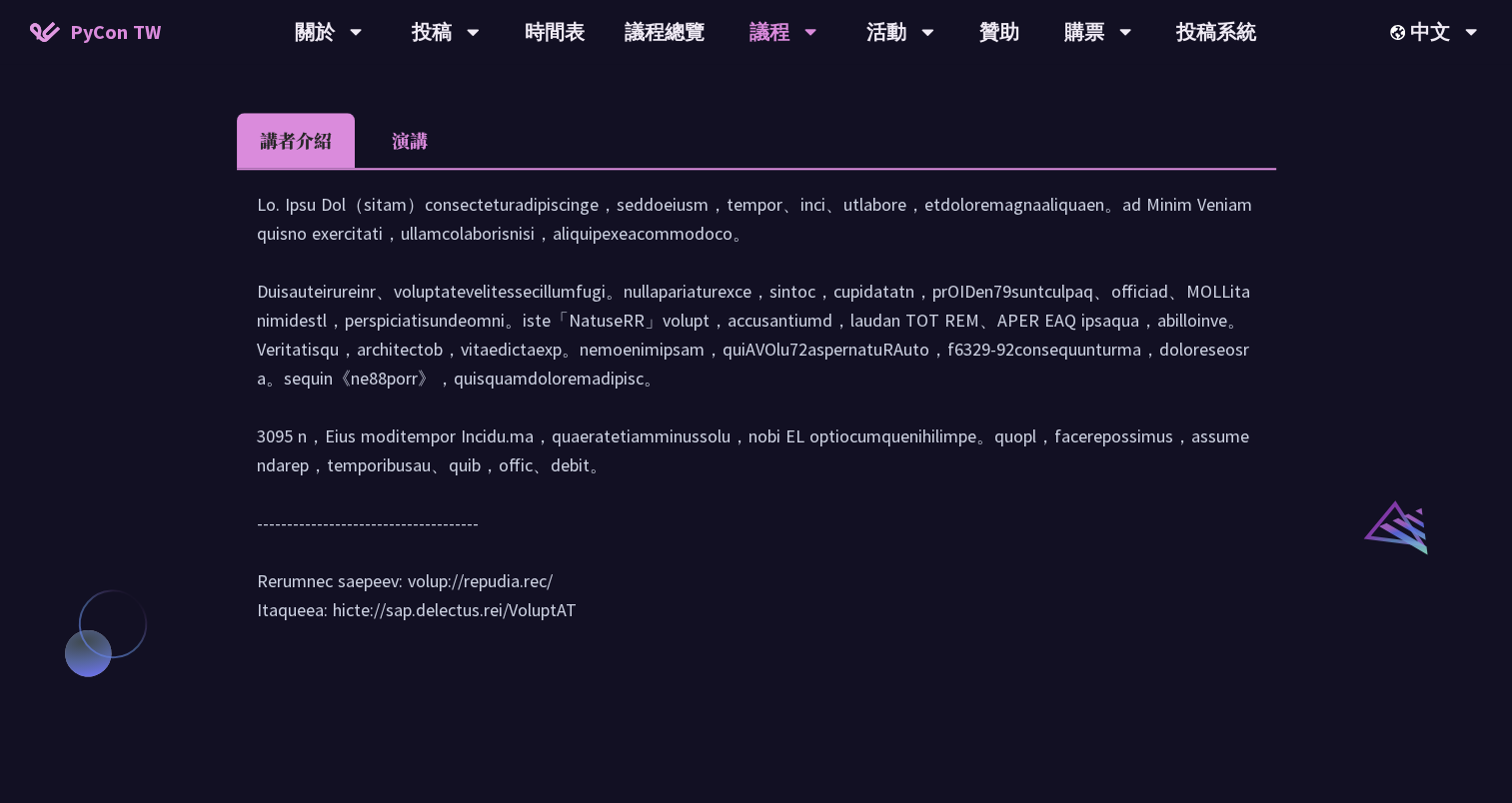drag, startPoint x: 903, startPoint y: 363, endPoint x: 871, endPoint y: 423, distance: 68 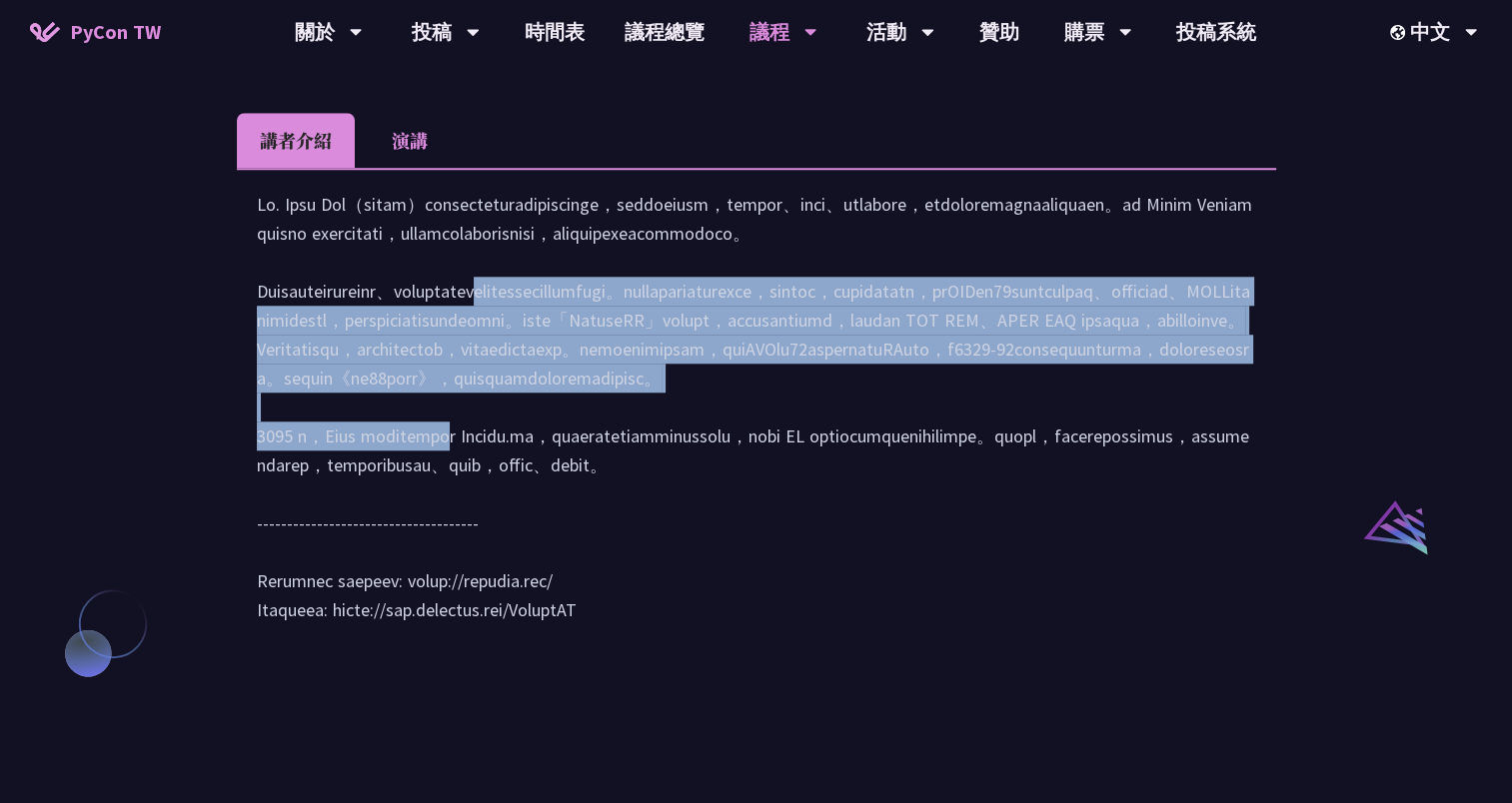 drag, startPoint x: 272, startPoint y: 374, endPoint x: 862, endPoint y: 541, distance: 613.17942 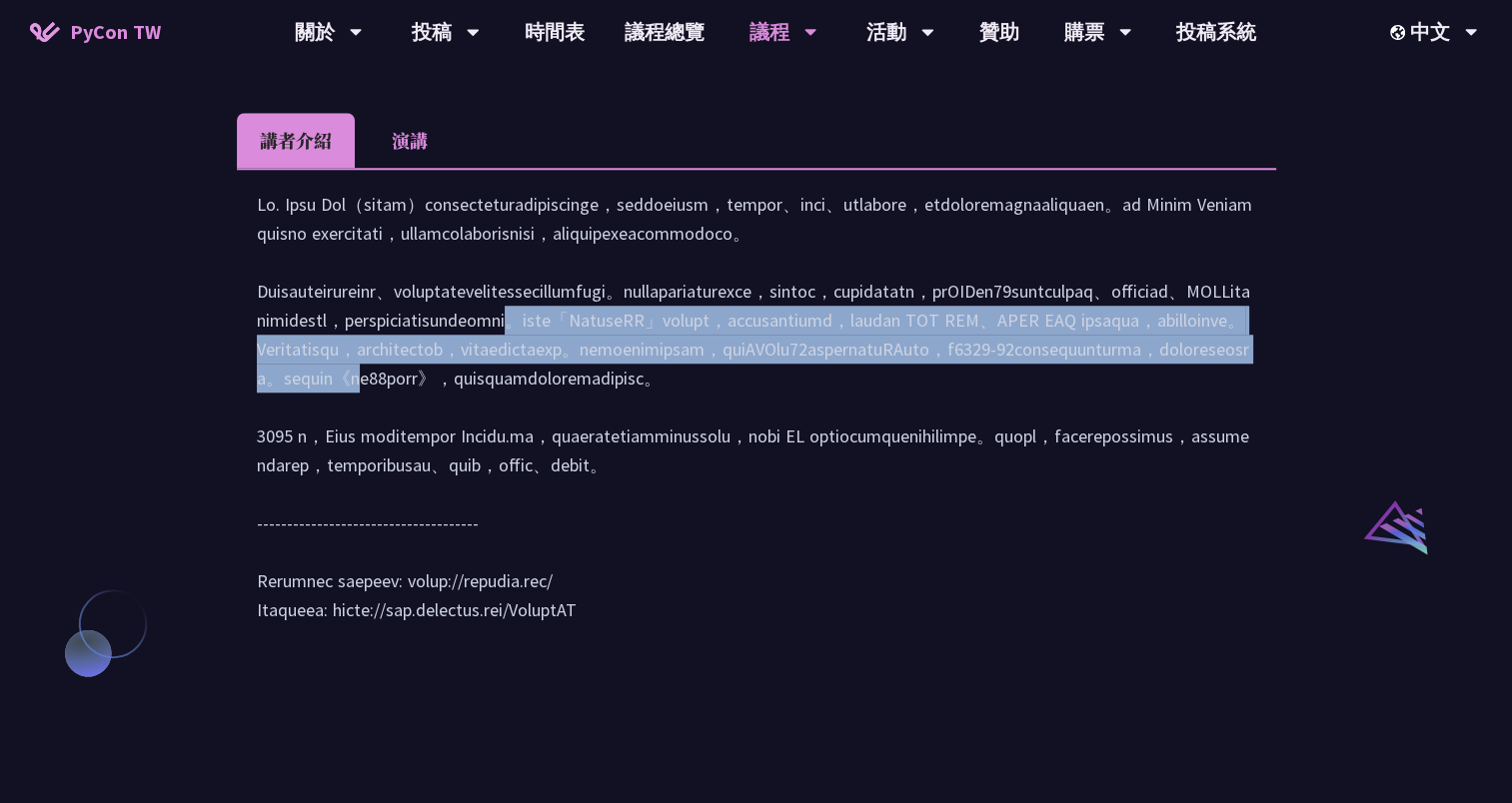 drag, startPoint x: 380, startPoint y: 442, endPoint x: 827, endPoint y: 530, distance: 455.57985 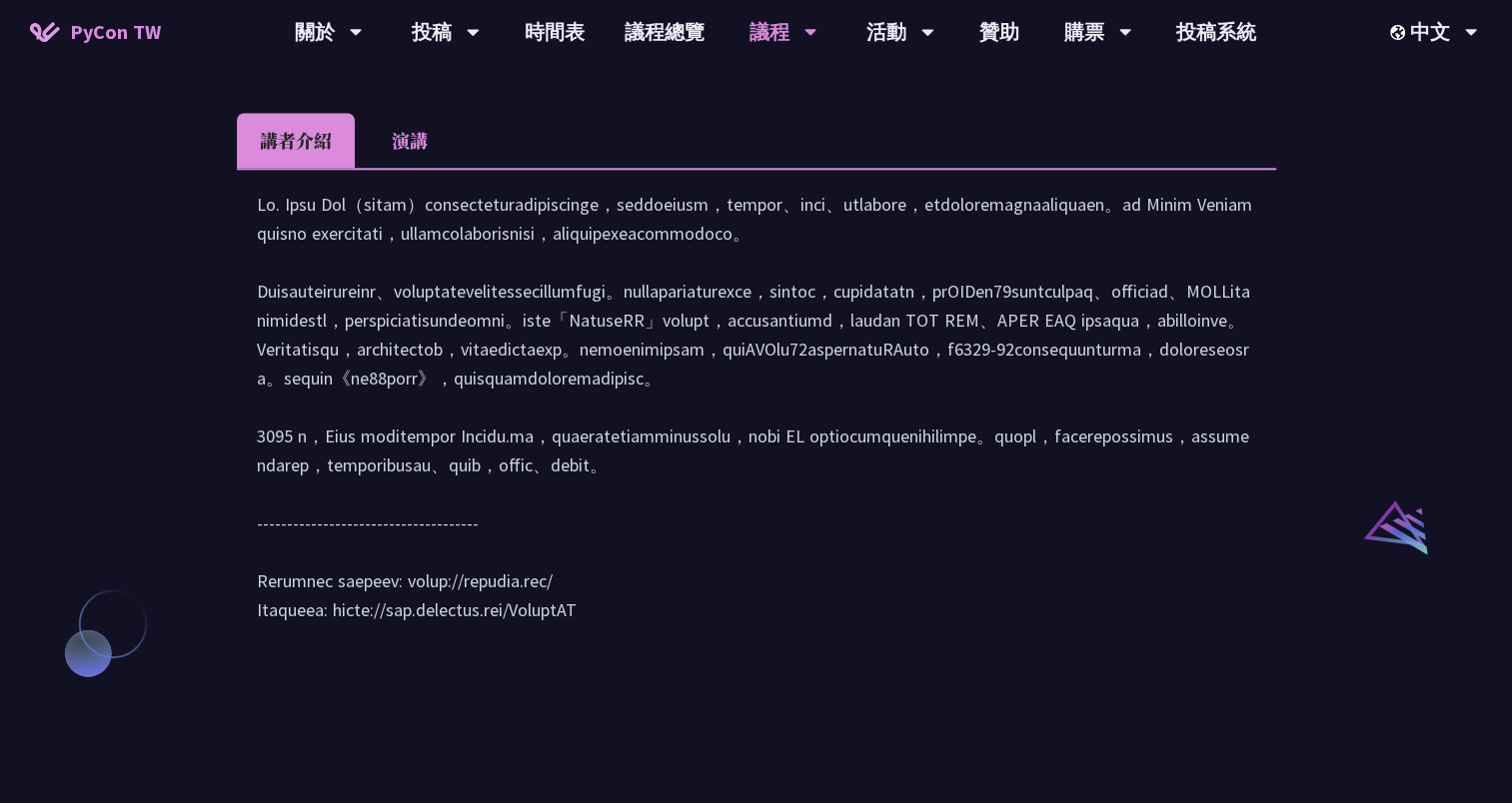 drag, startPoint x: 827, startPoint y: 530, endPoint x: 847, endPoint y: 543, distance: 23.853721 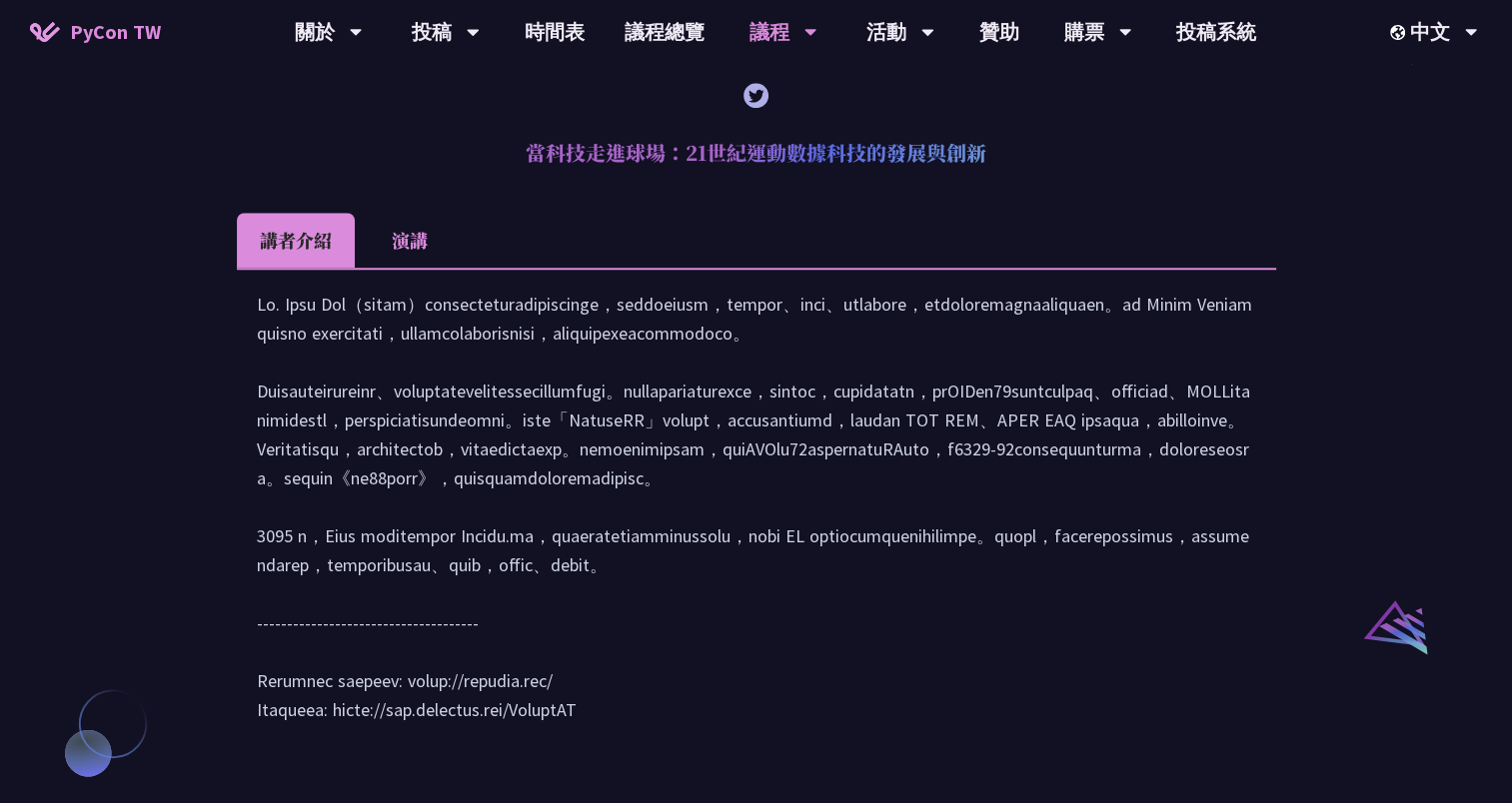 scroll, scrollTop: 1199, scrollLeft: 0, axis: vertical 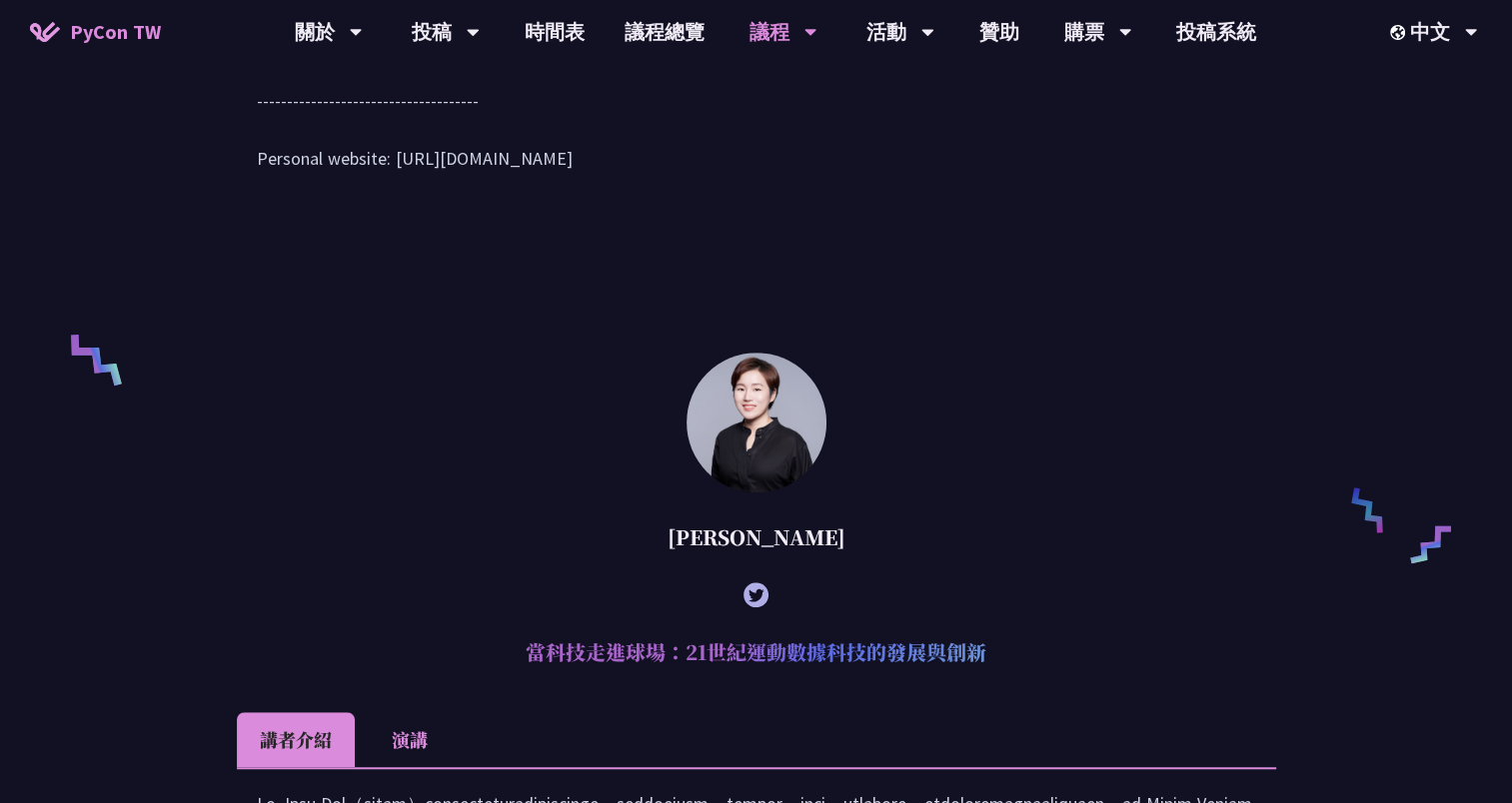 drag, startPoint x: 781, startPoint y: 567, endPoint x: 728, endPoint y: 562, distance: 53.235327 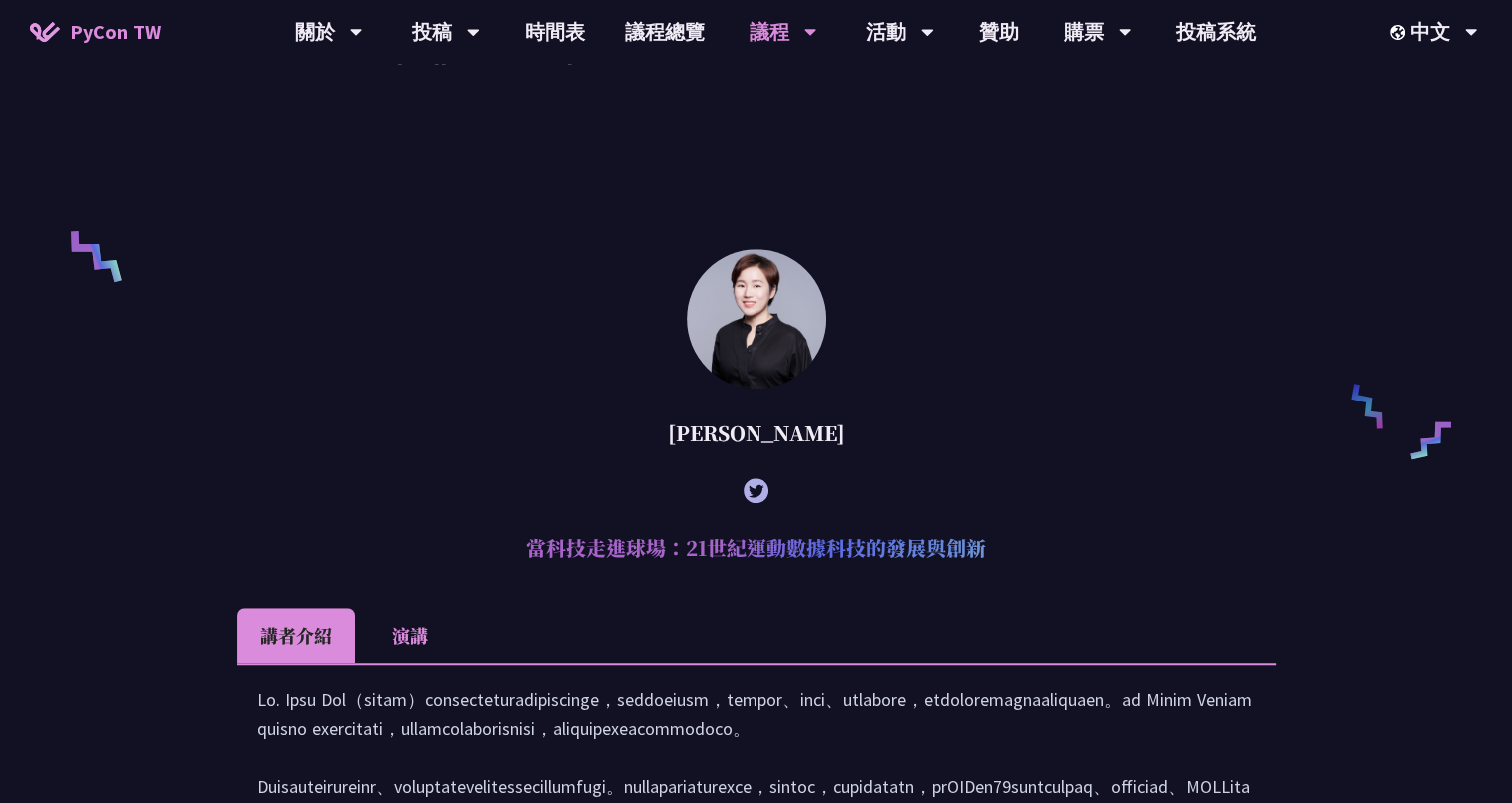 scroll, scrollTop: 1798, scrollLeft: 0, axis: vertical 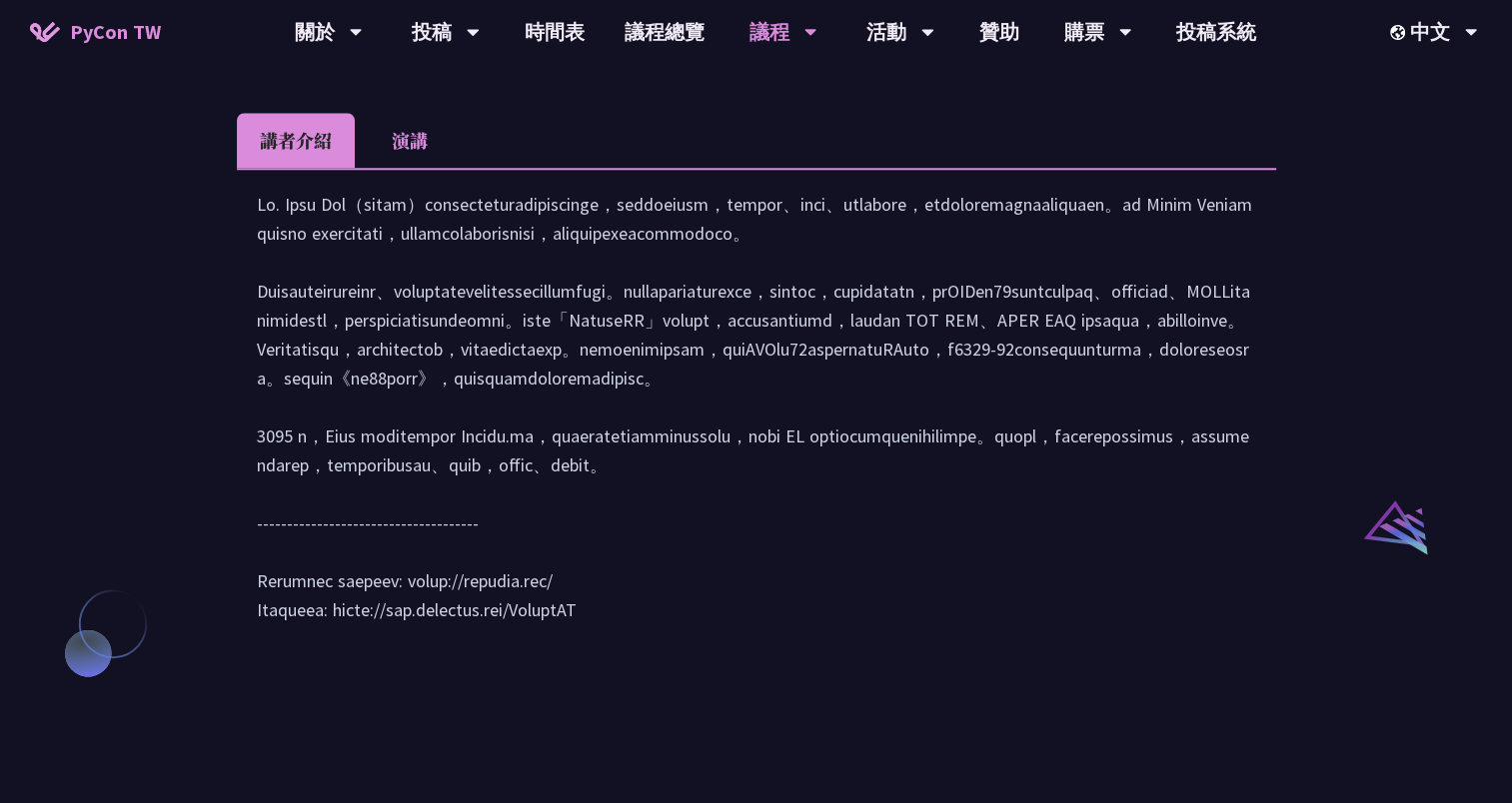 click at bounding box center [756, 416] 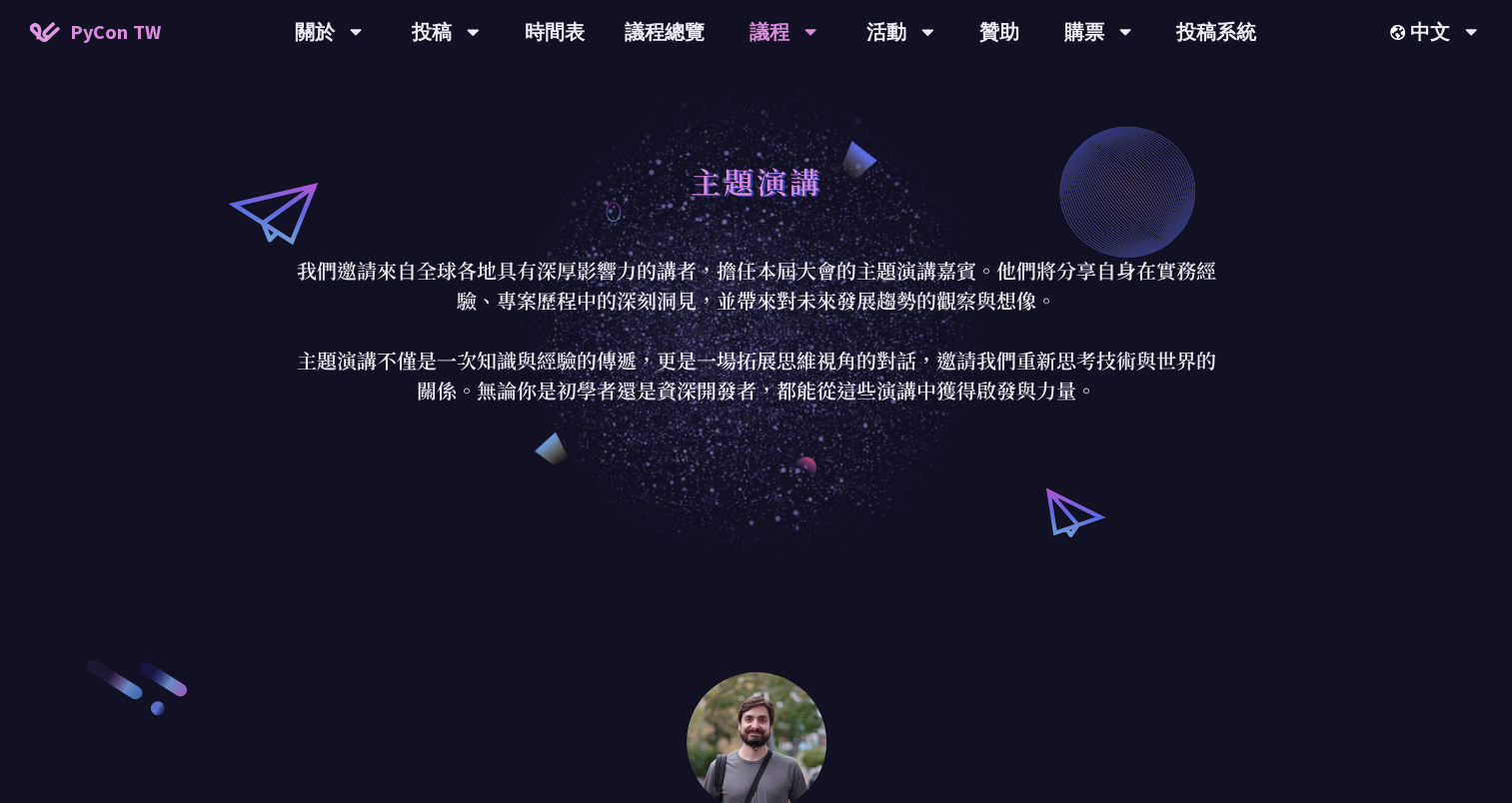 scroll, scrollTop: 0, scrollLeft: 0, axis: both 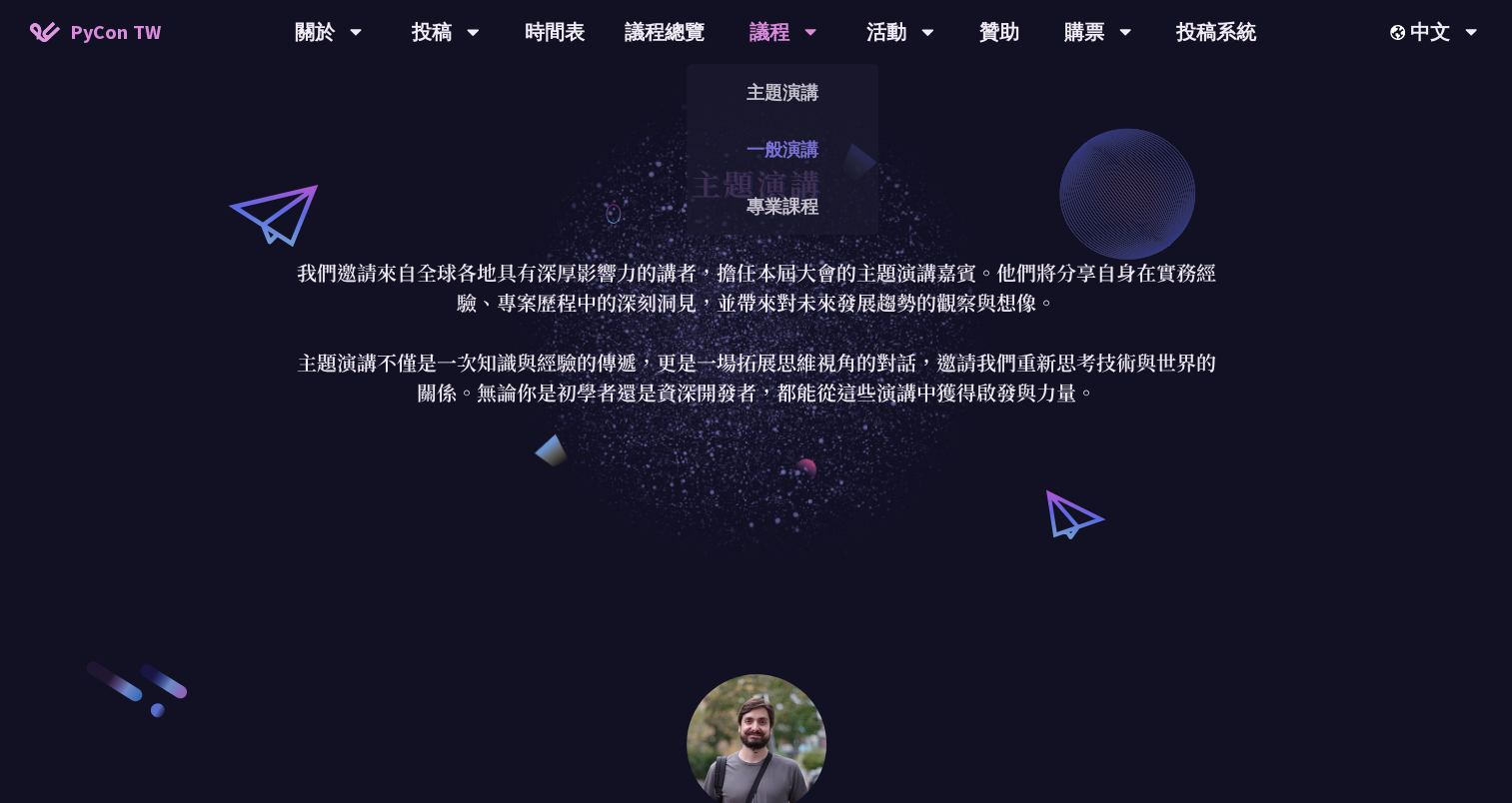 click on "一般演講" at bounding box center (782, 149) 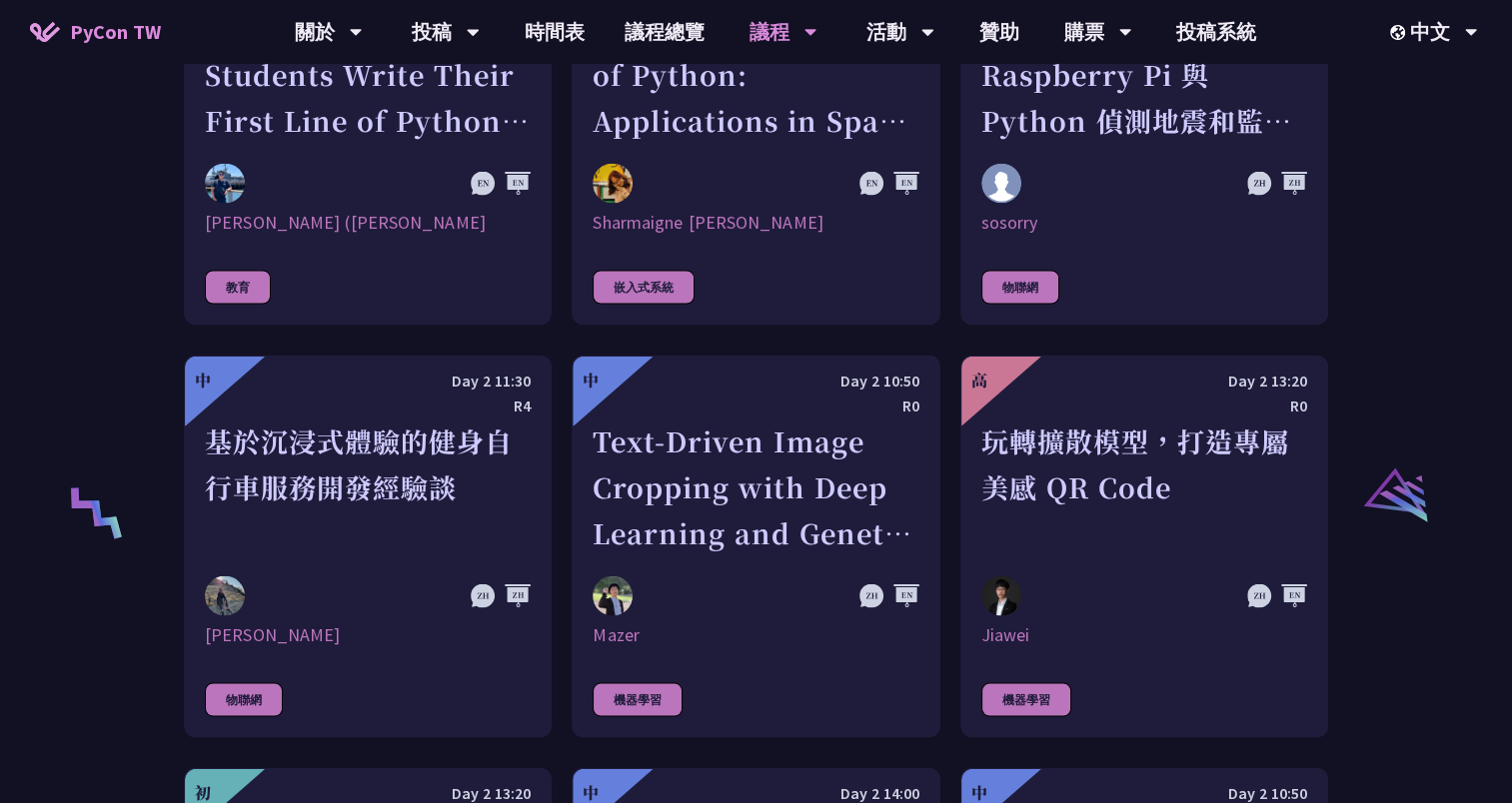 scroll, scrollTop: 3795, scrollLeft: 0, axis: vertical 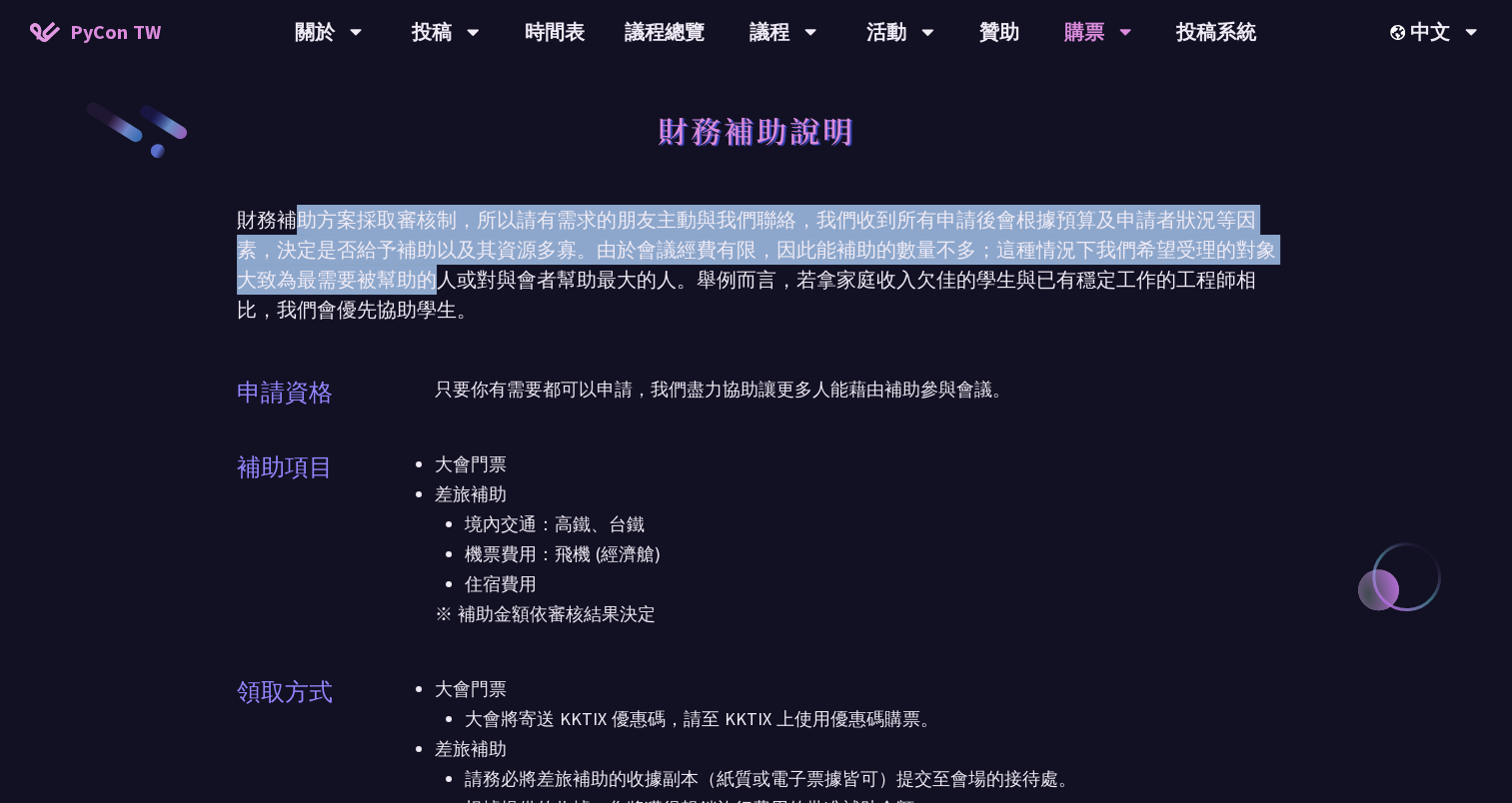 drag, startPoint x: 302, startPoint y: 219, endPoint x: 448, endPoint y: 288, distance: 161.48375 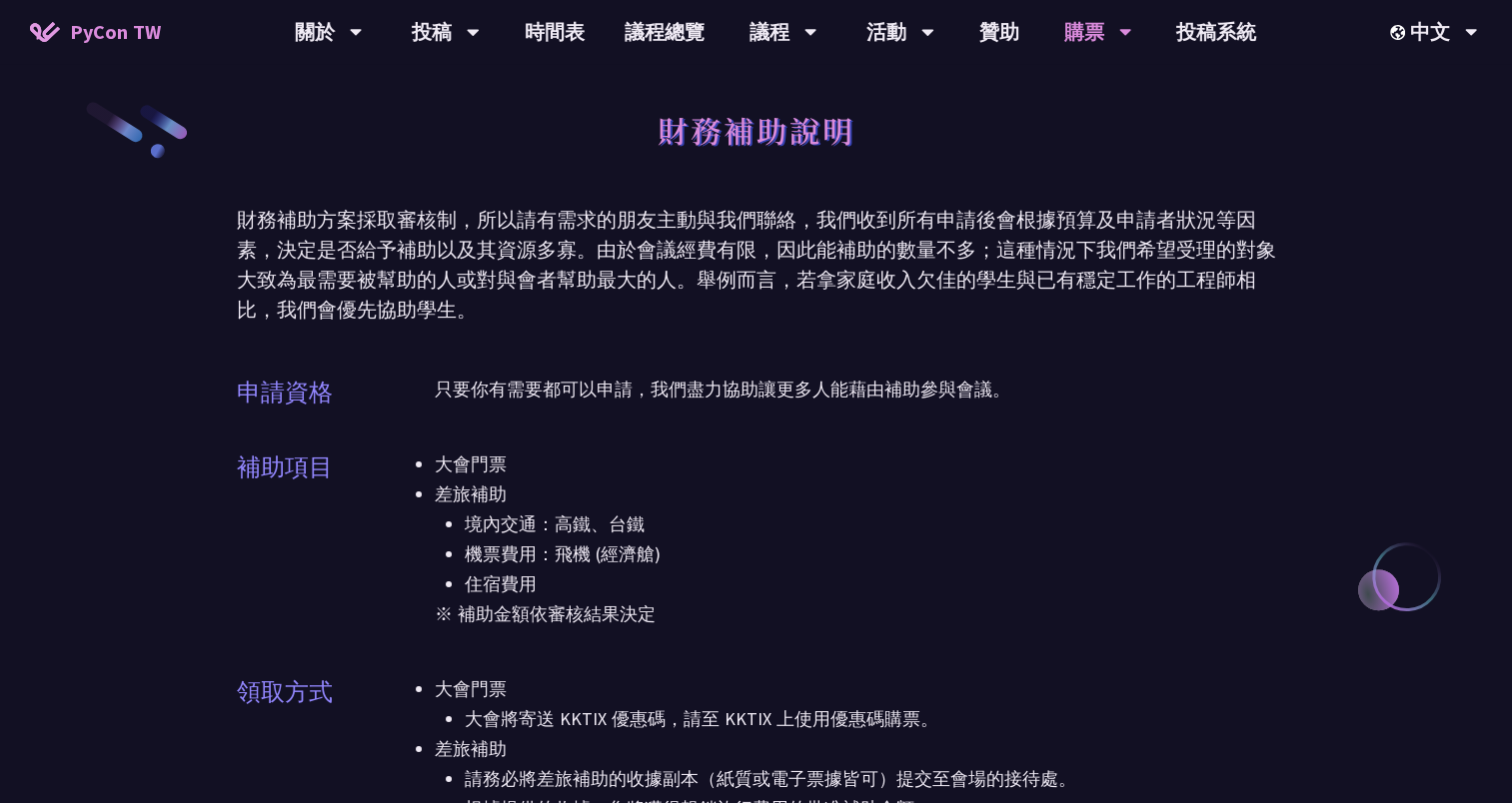 drag, startPoint x: 448, startPoint y: 288, endPoint x: 542, endPoint y: 316, distance: 98.0816 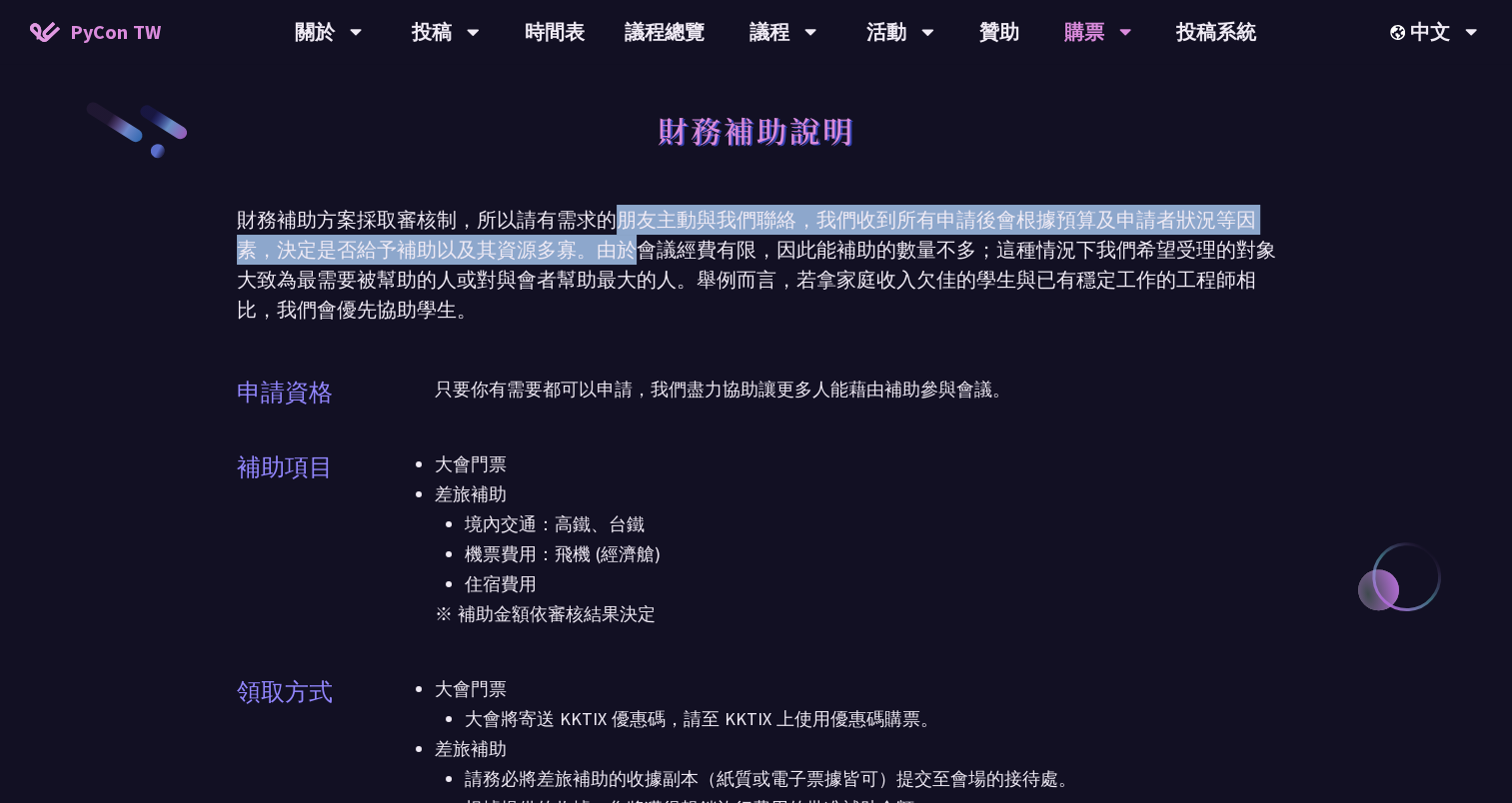 drag, startPoint x: 609, startPoint y: 219, endPoint x: 628, endPoint y: 261, distance: 46.09772 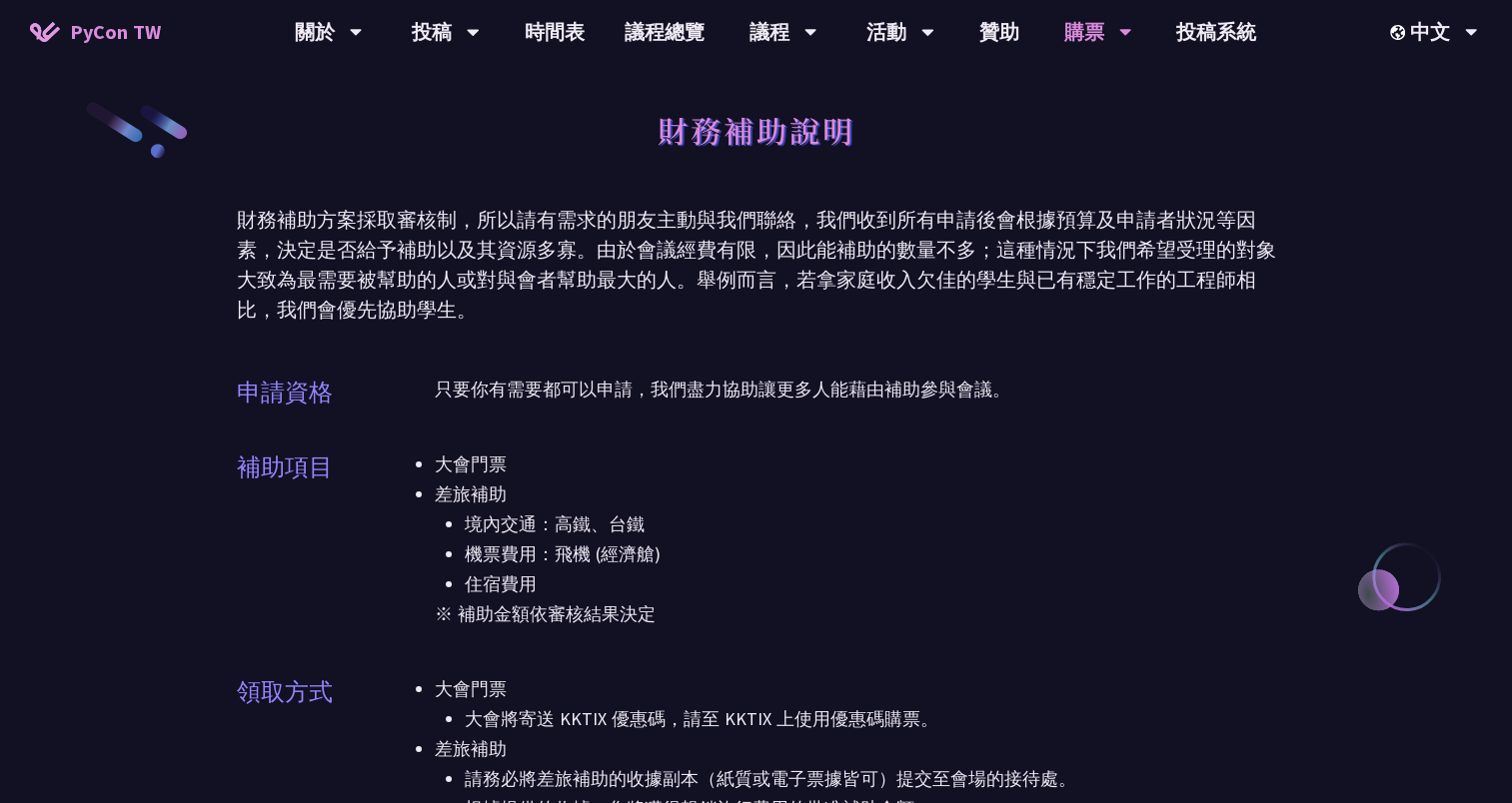 drag, startPoint x: 628, startPoint y: 261, endPoint x: 666, endPoint y: 310, distance: 62.008064 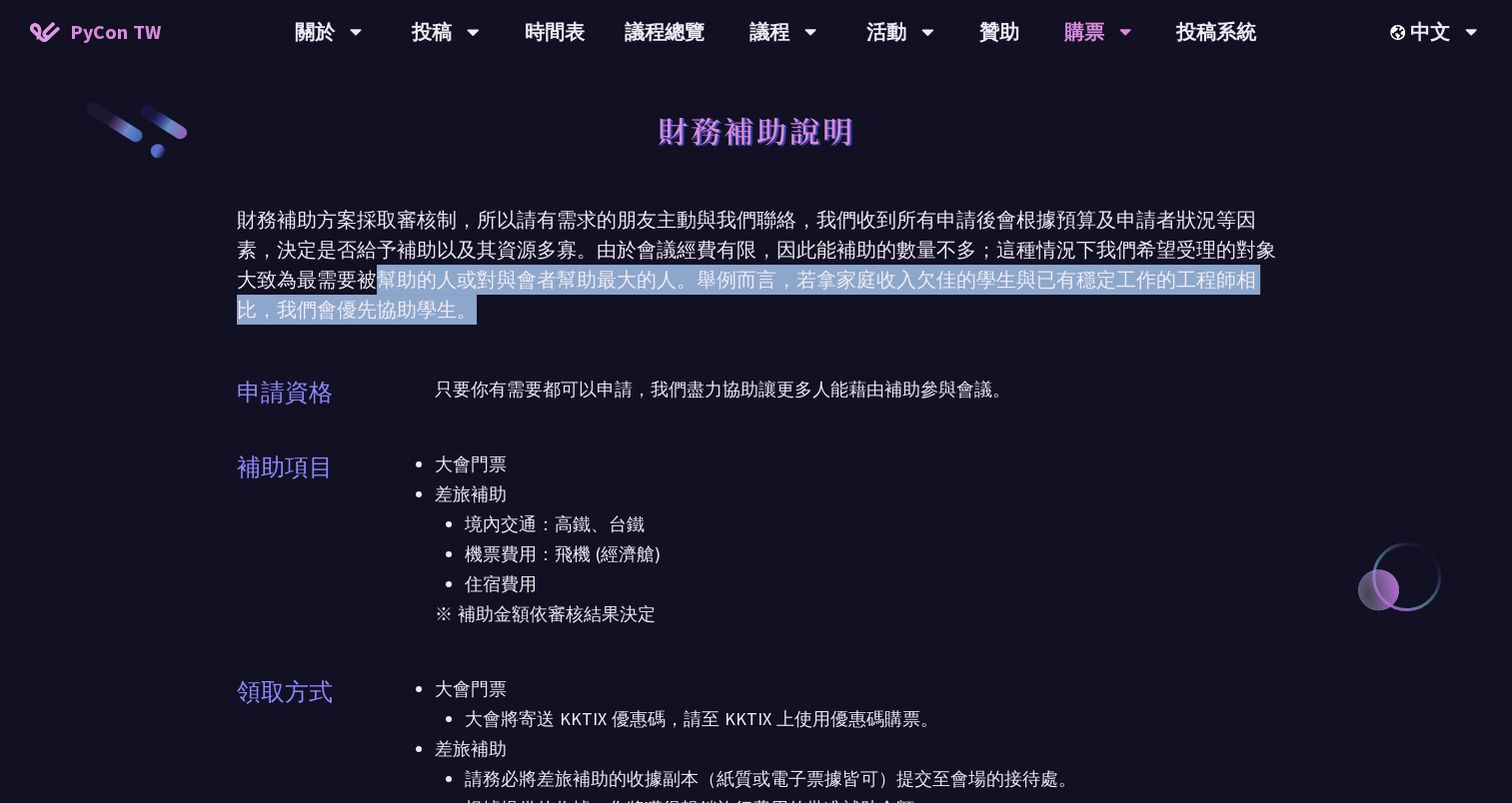 drag, startPoint x: 372, startPoint y: 282, endPoint x: 495, endPoint y: 315, distance: 127.349912 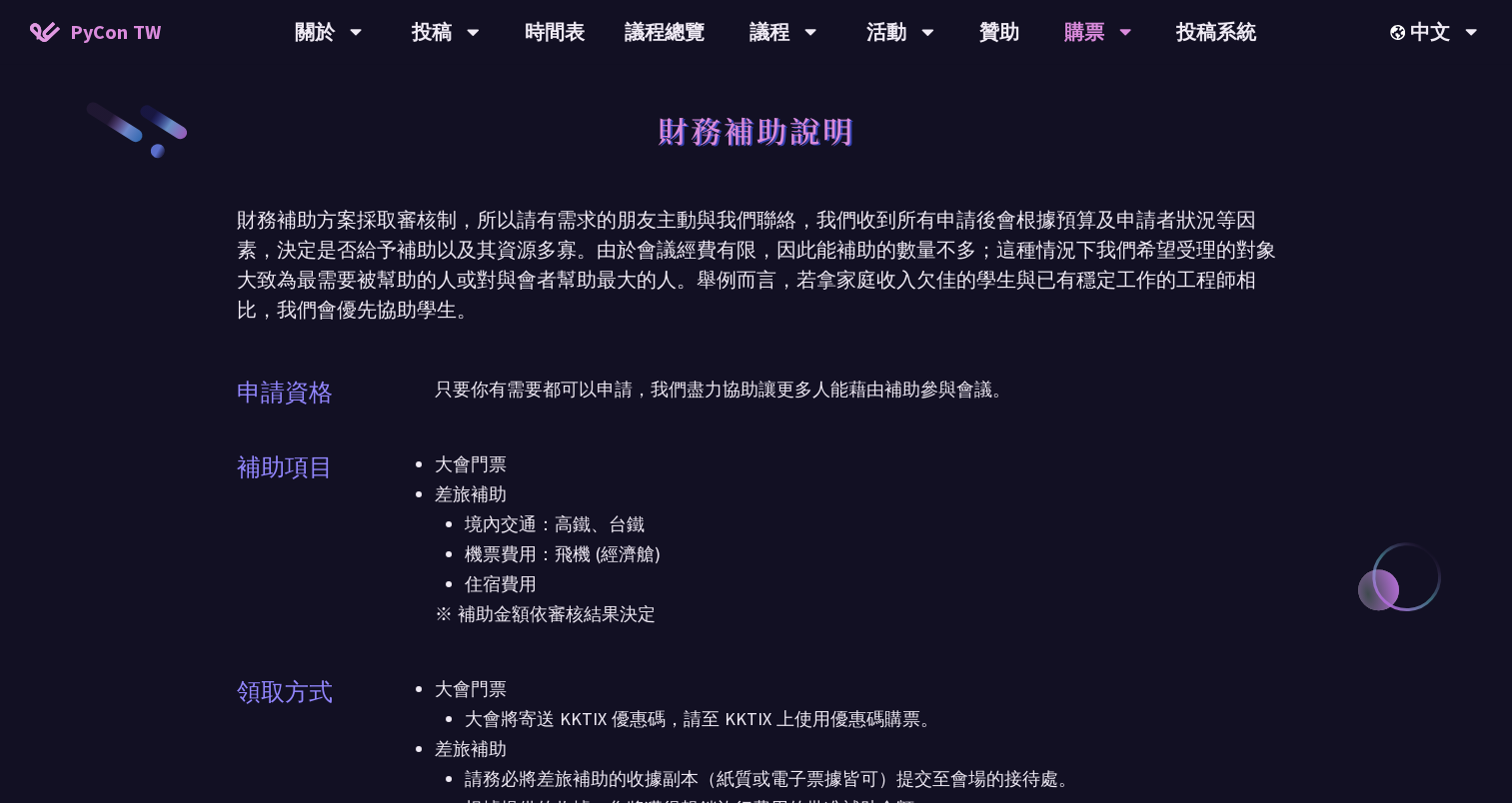 drag, startPoint x: 495, startPoint y: 315, endPoint x: 548, endPoint y: 328, distance: 54.571055 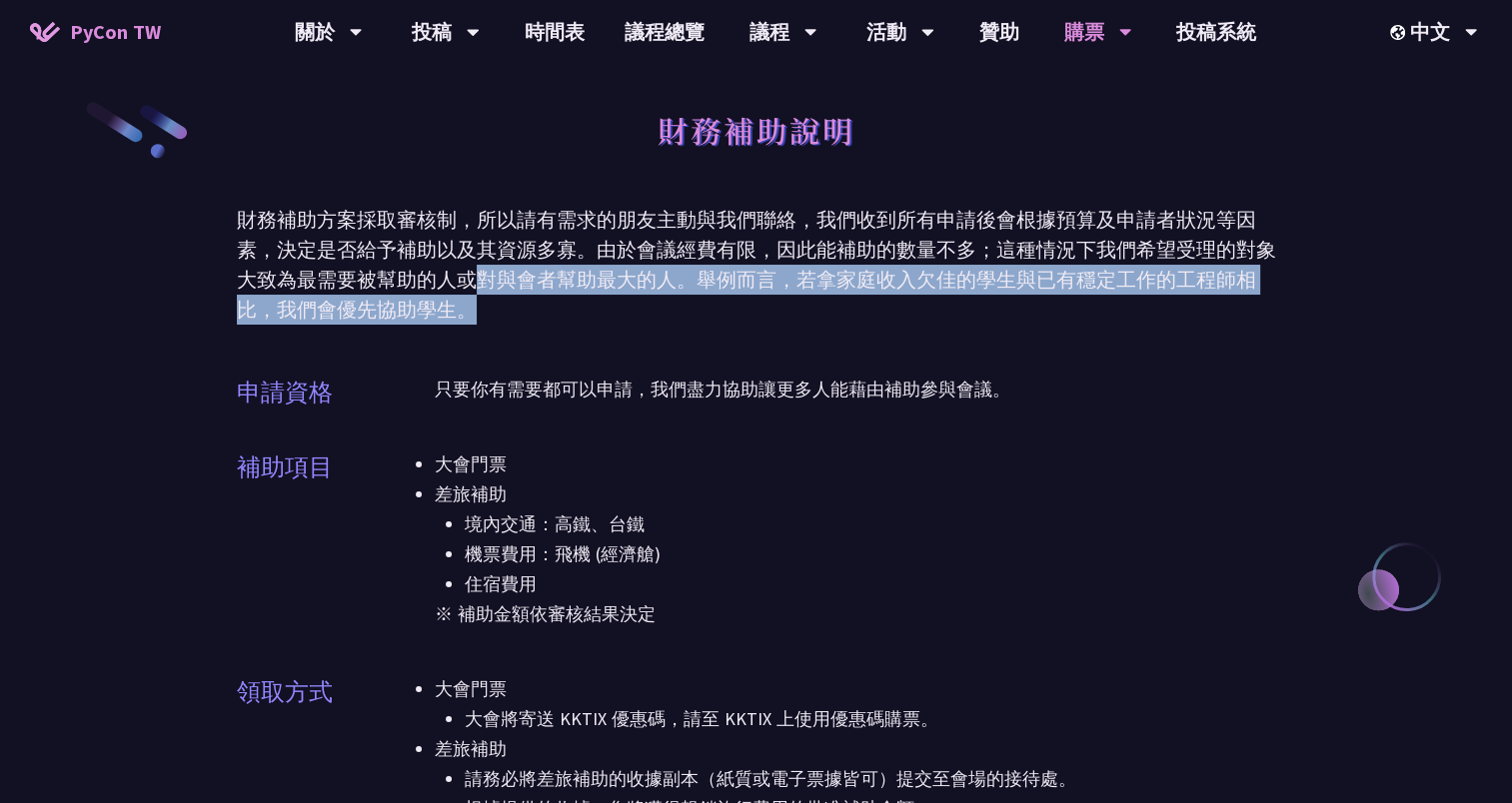 drag, startPoint x: 483, startPoint y: 286, endPoint x: 520, endPoint y: 307, distance: 42.544095 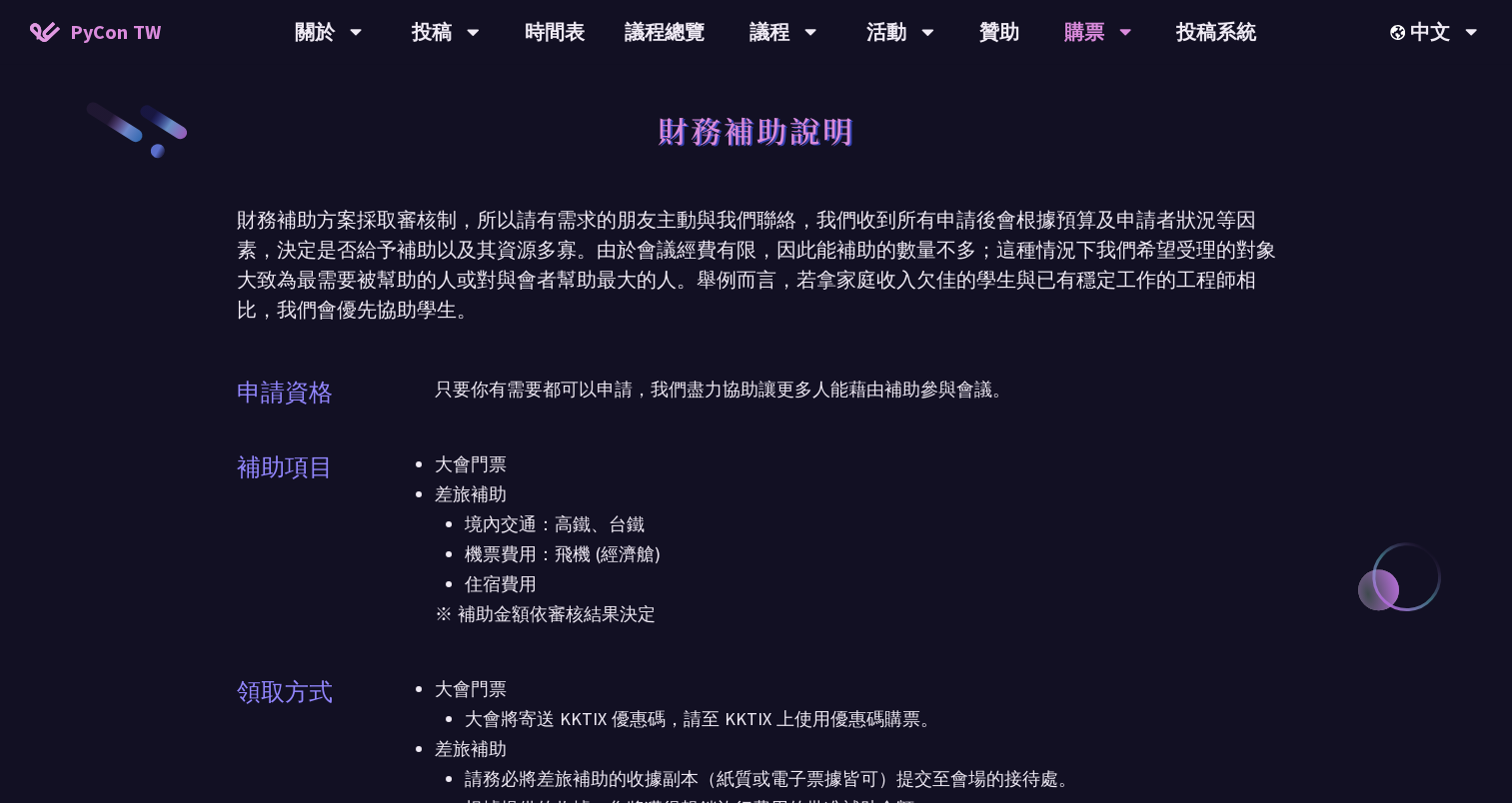 drag, startPoint x: 520, startPoint y: 307, endPoint x: 572, endPoint y: 328, distance: 56.0803 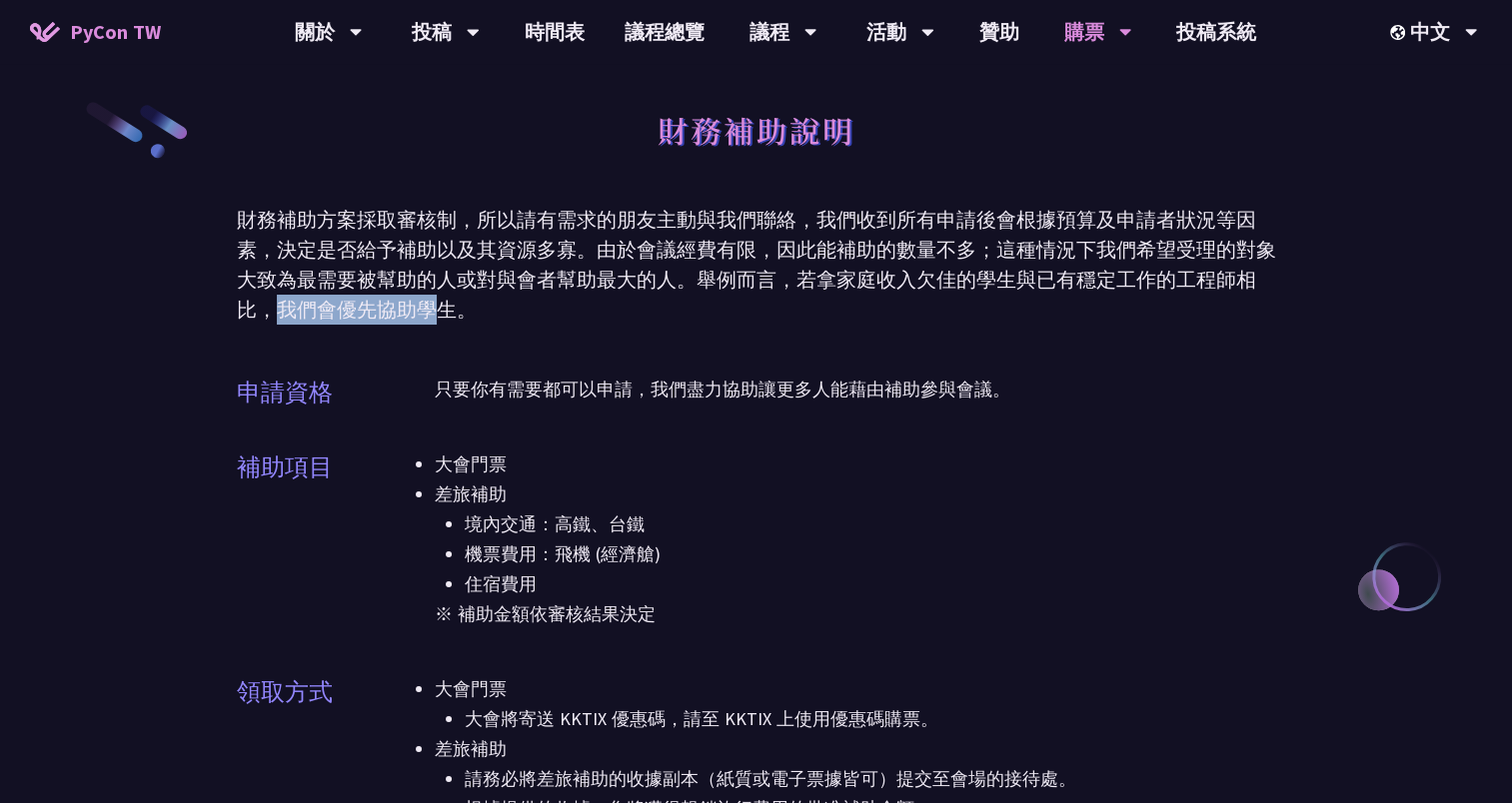 drag, startPoint x: 276, startPoint y: 304, endPoint x: 443, endPoint y: 310, distance: 167.10775 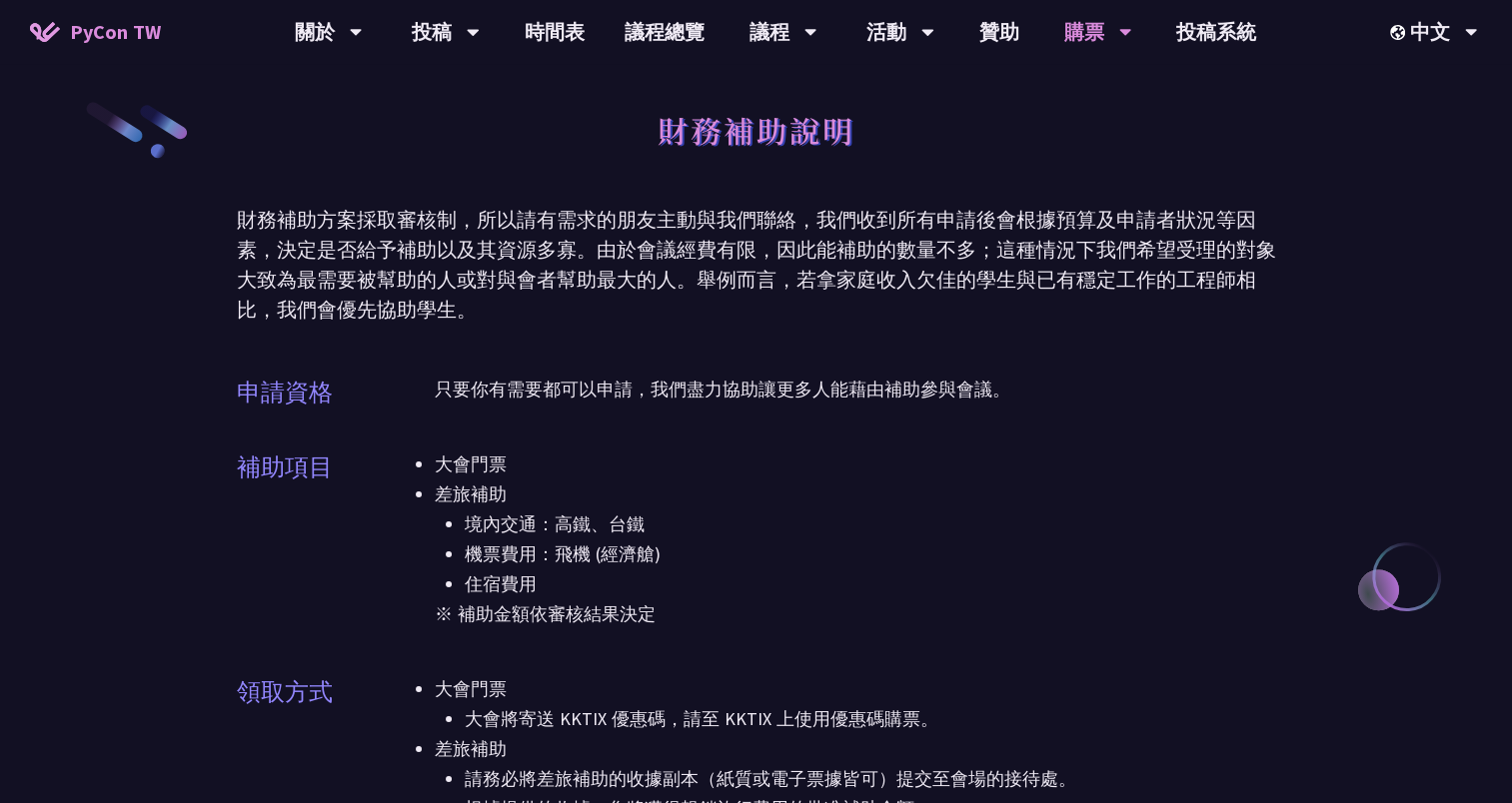 drag, startPoint x: 443, startPoint y: 310, endPoint x: 521, endPoint y: 338, distance: 82.8734 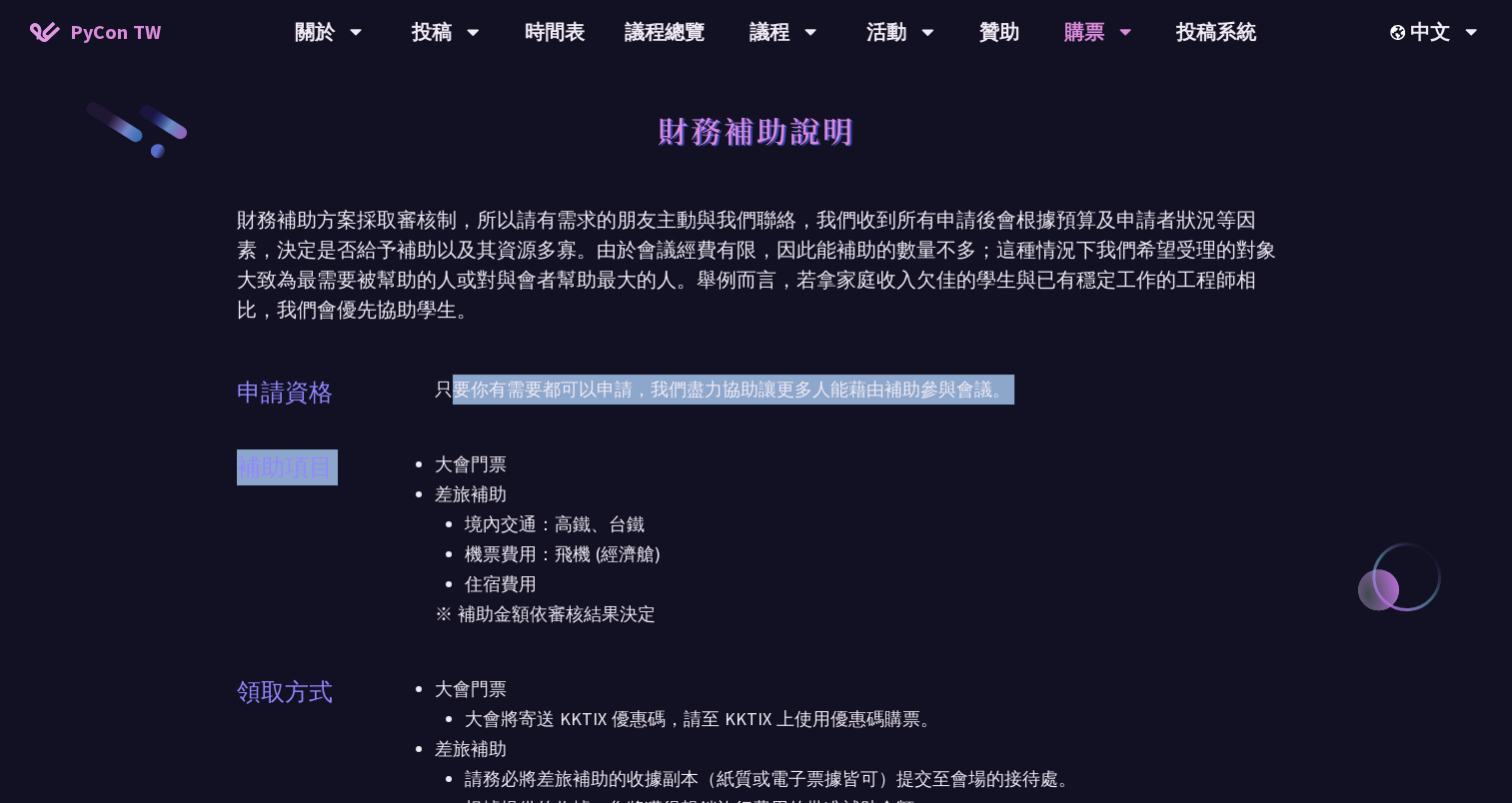 drag, startPoint x: 488, startPoint y: 384, endPoint x: 736, endPoint y: 475, distance: 264.16851 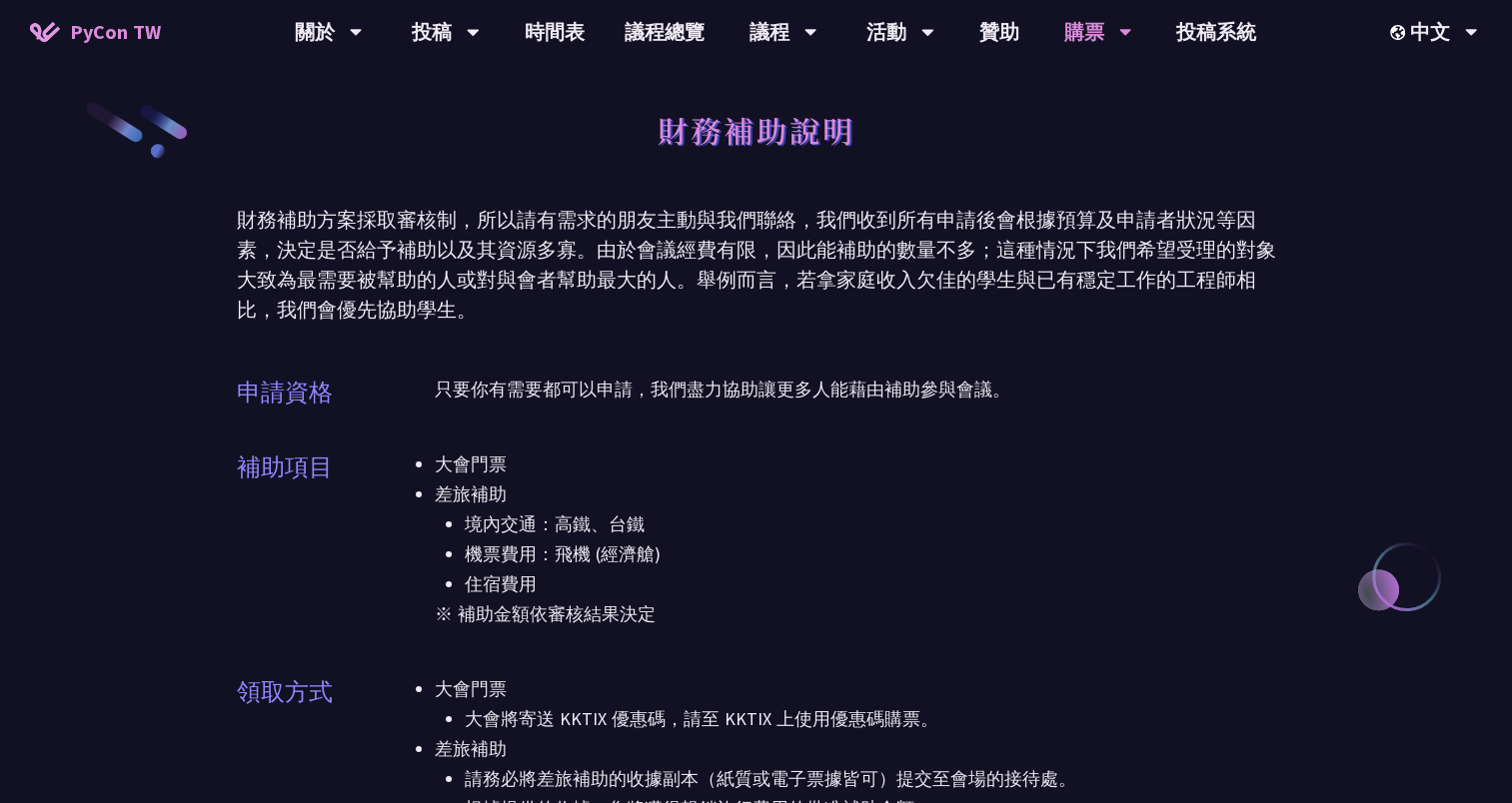 drag, startPoint x: 736, startPoint y: 475, endPoint x: 757, endPoint y: 503, distance: 35 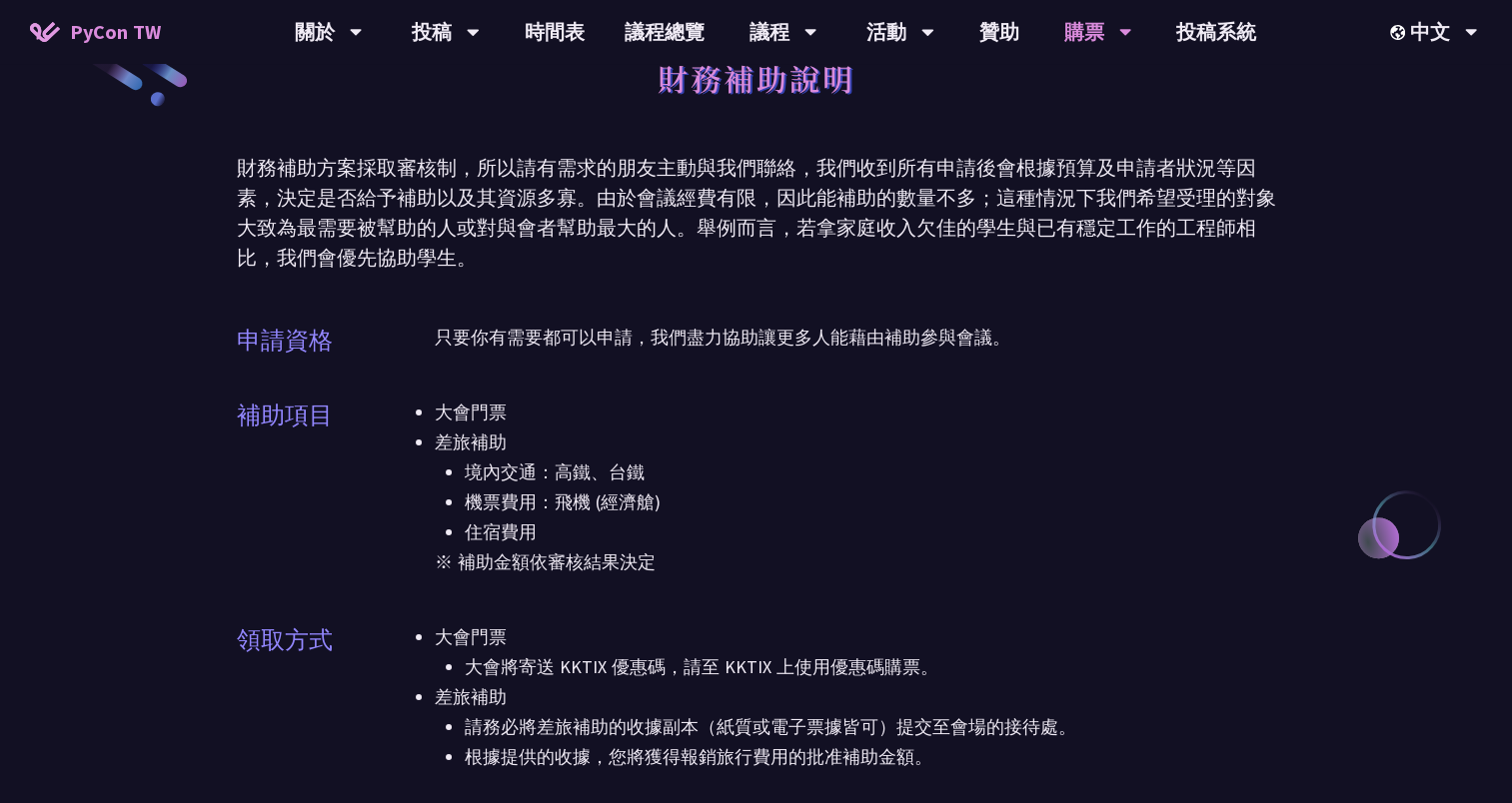 scroll, scrollTop: 200, scrollLeft: 0, axis: vertical 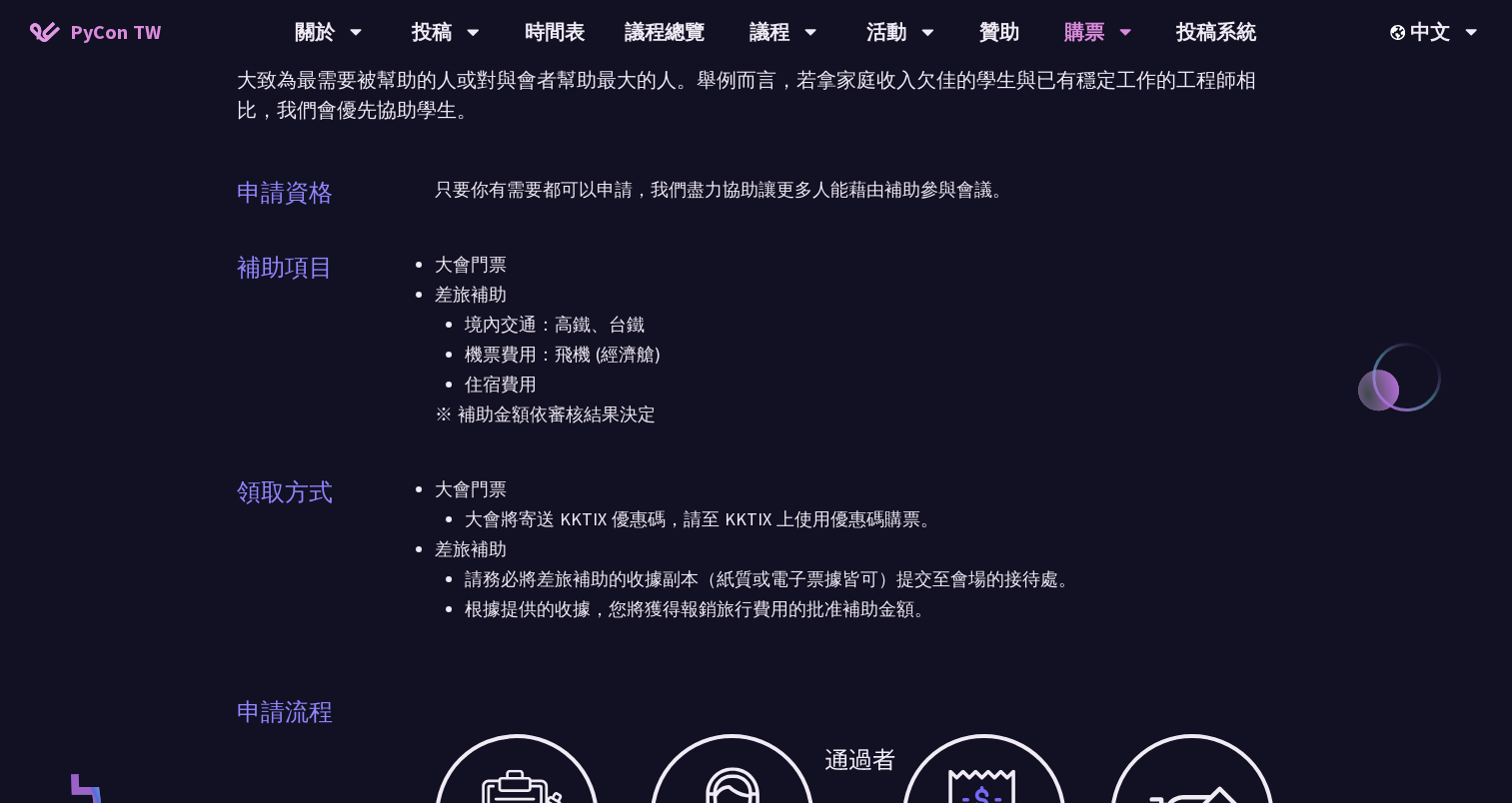 drag, startPoint x: 446, startPoint y: 304, endPoint x: 645, endPoint y: 387, distance: 215.6154 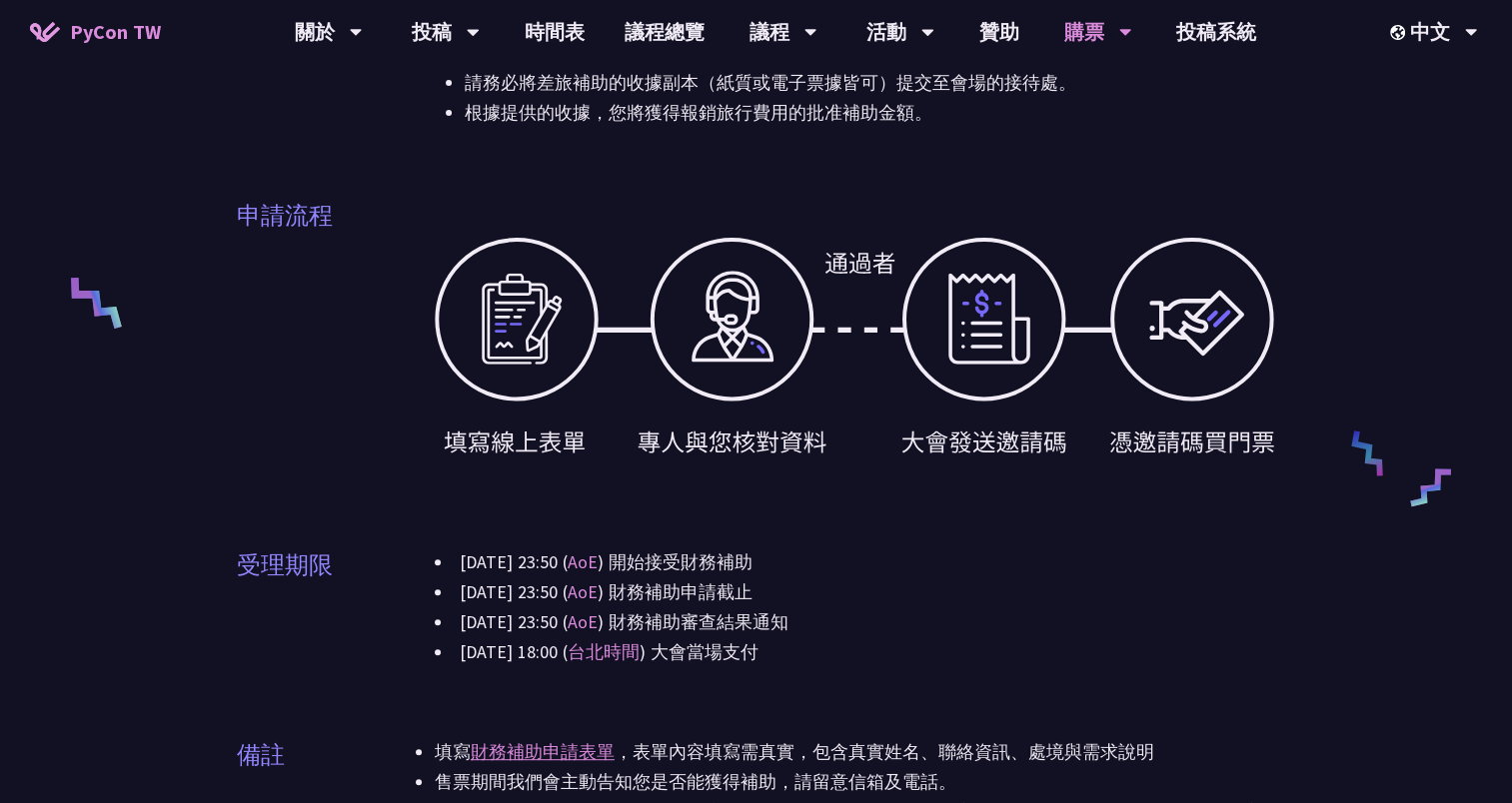 scroll, scrollTop: 699, scrollLeft: 0, axis: vertical 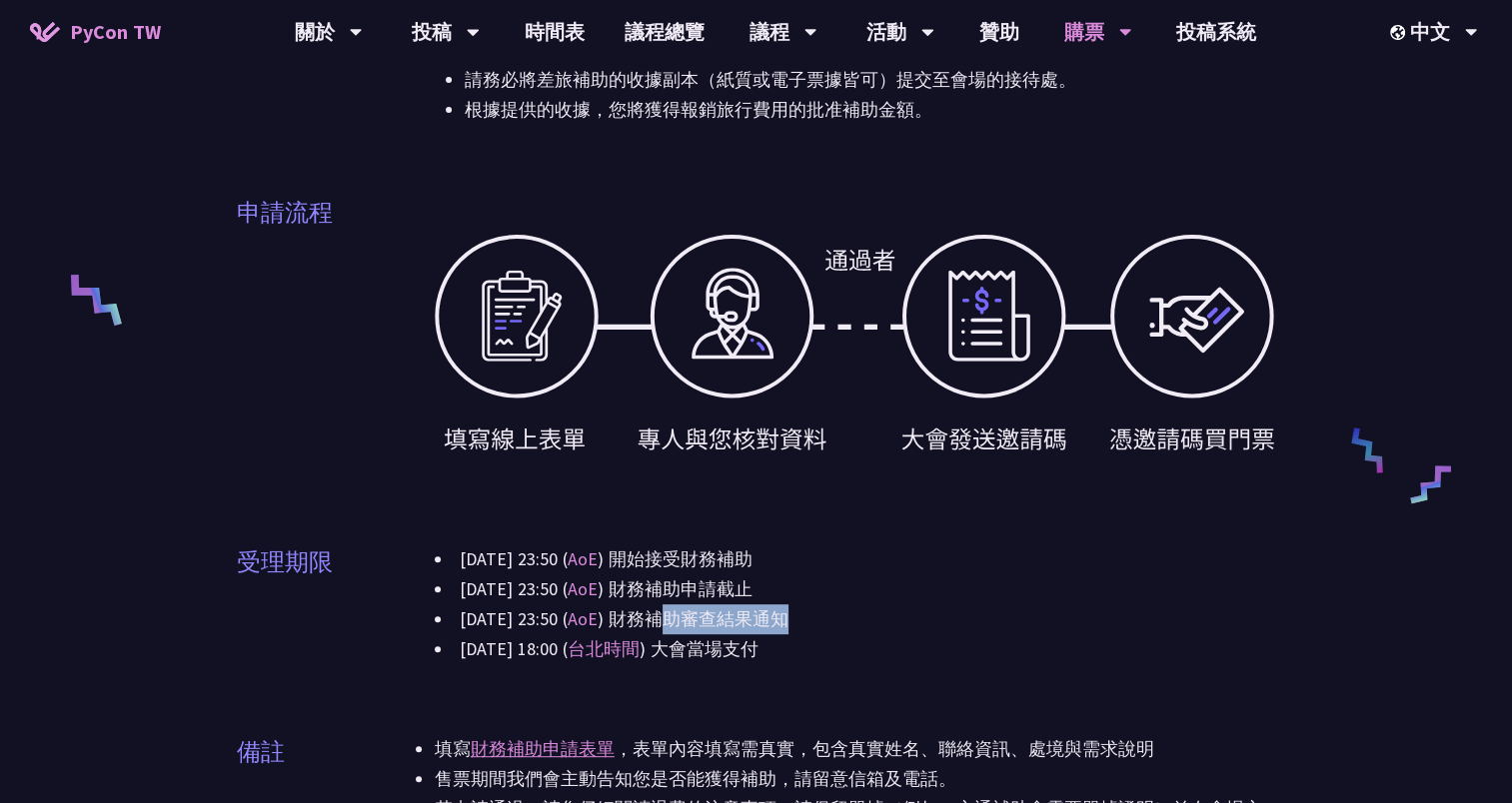 drag, startPoint x: 696, startPoint y: 623, endPoint x: 866, endPoint y: 631, distance: 170.18813 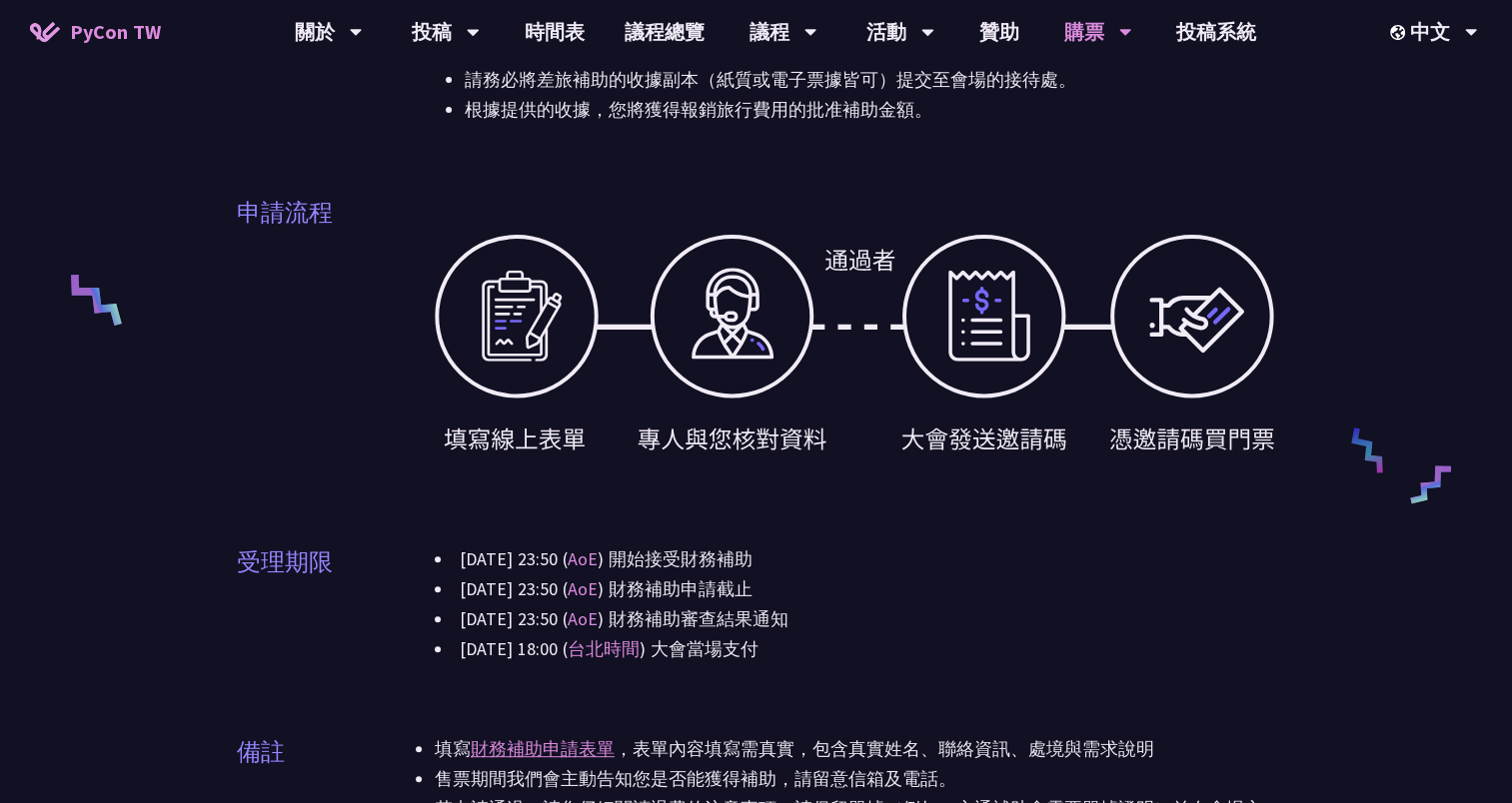 drag, startPoint x: 866, startPoint y: 631, endPoint x: 881, endPoint y: 657, distance: 30.016662 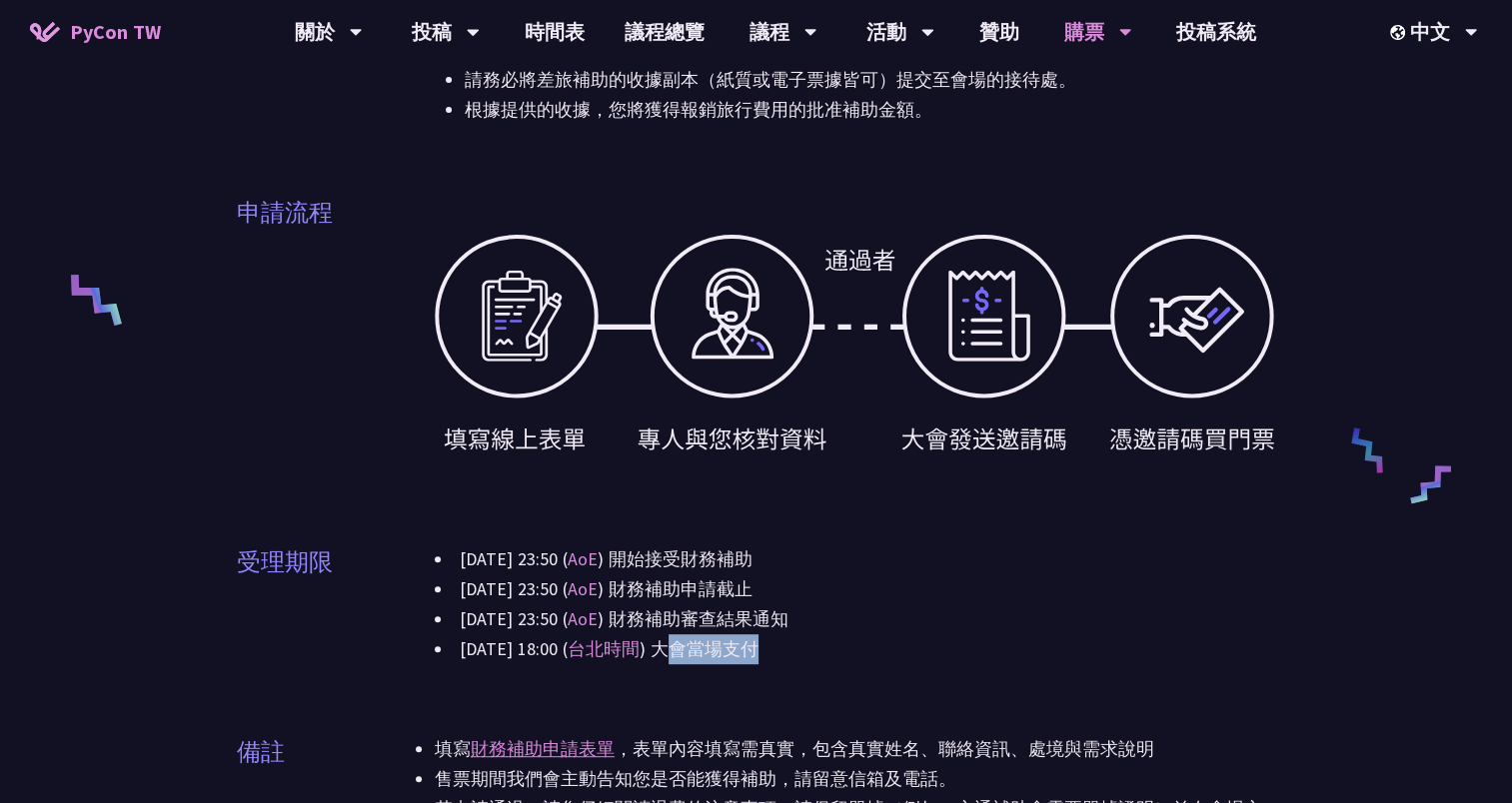 drag, startPoint x: 704, startPoint y: 652, endPoint x: 810, endPoint y: 648, distance: 106.07544 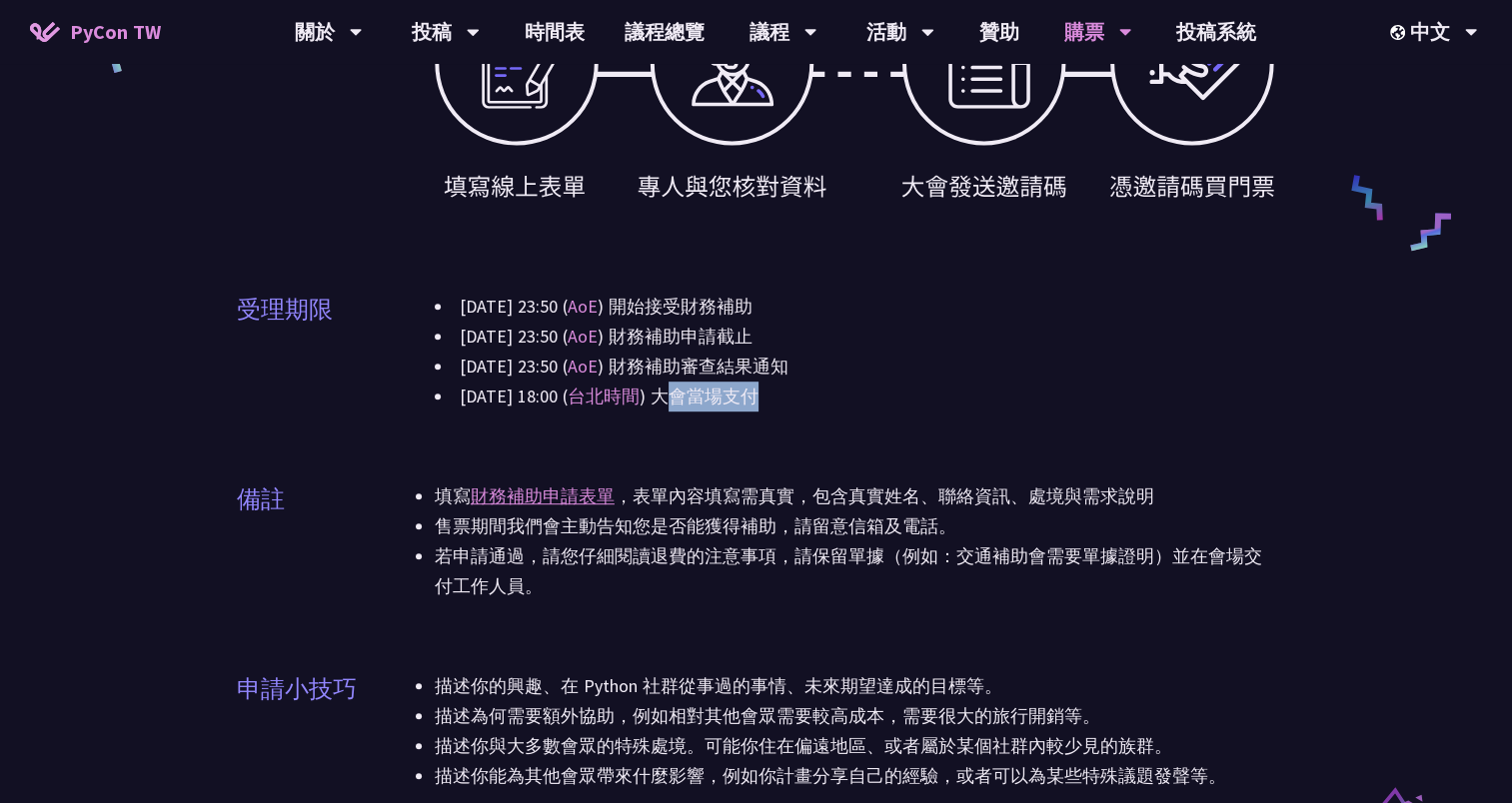 scroll, scrollTop: 999, scrollLeft: 0, axis: vertical 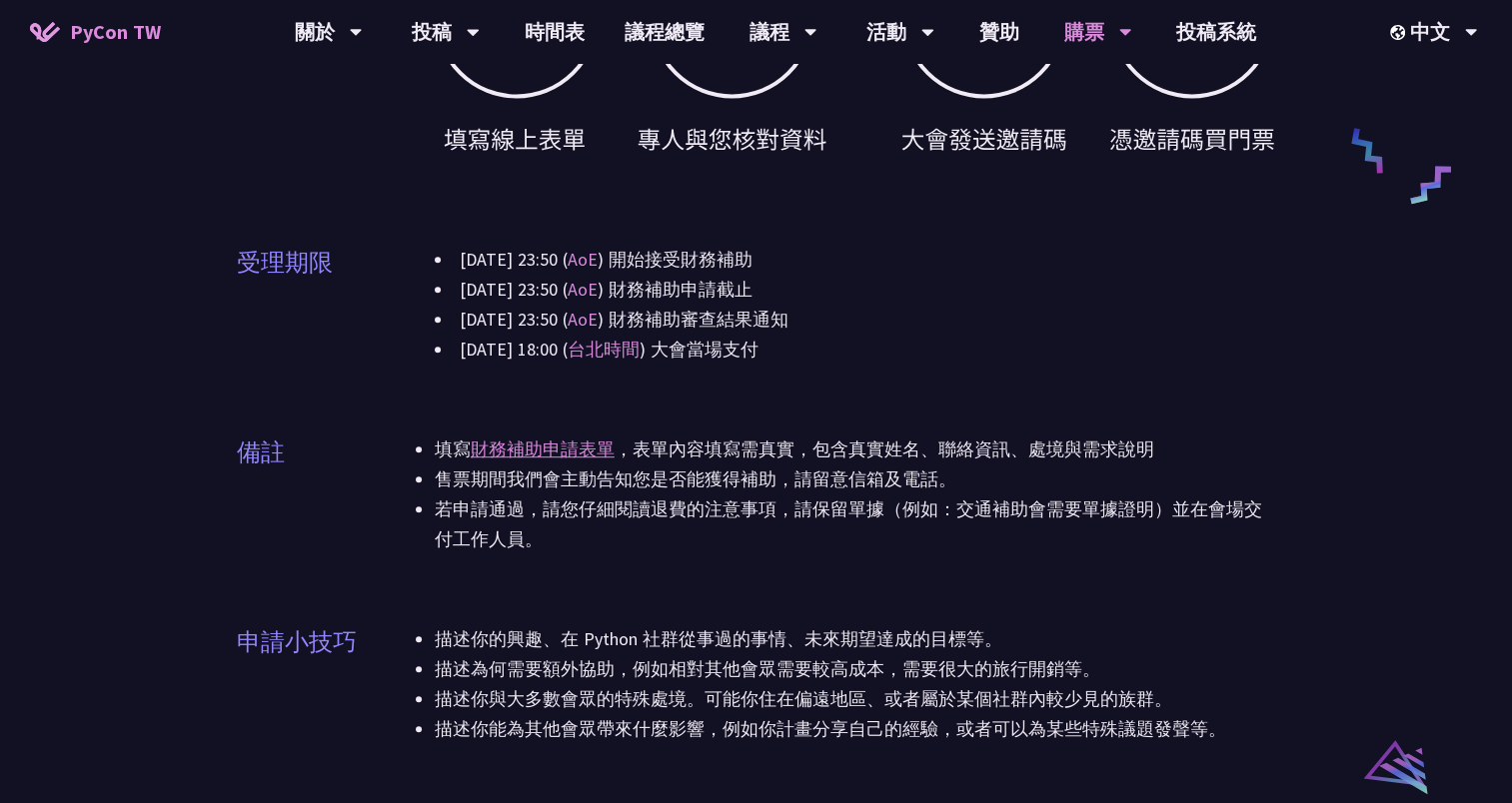 click on "若申請通過，請您仔細閱讀退費的注意事項，請保留單據（例如：交通補助會需要單據證明）並在會場交付工作人員。" at bounding box center (855, 524) 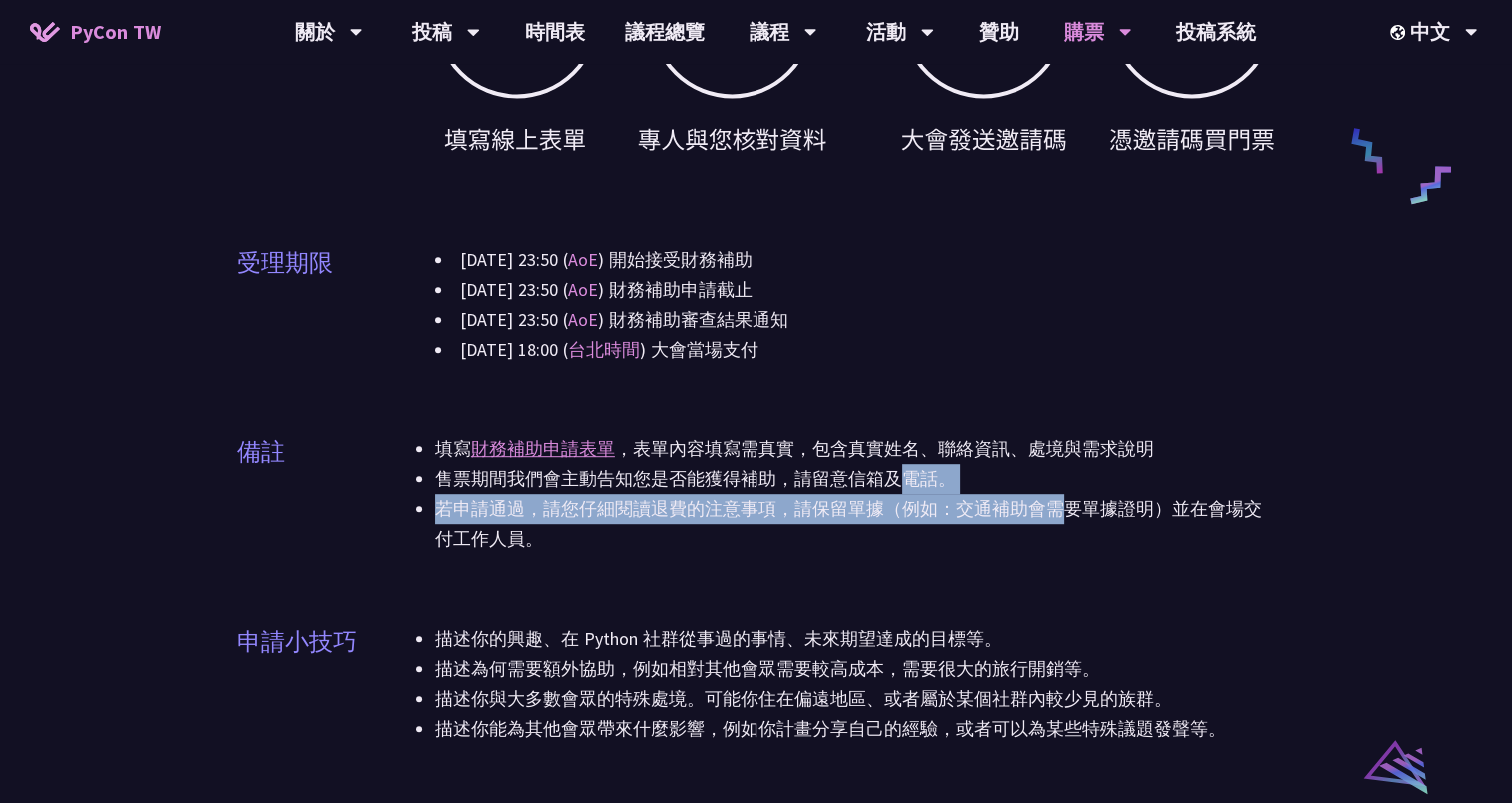 drag, startPoint x: 465, startPoint y: 483, endPoint x: 618, endPoint y: 509, distance: 155.19343 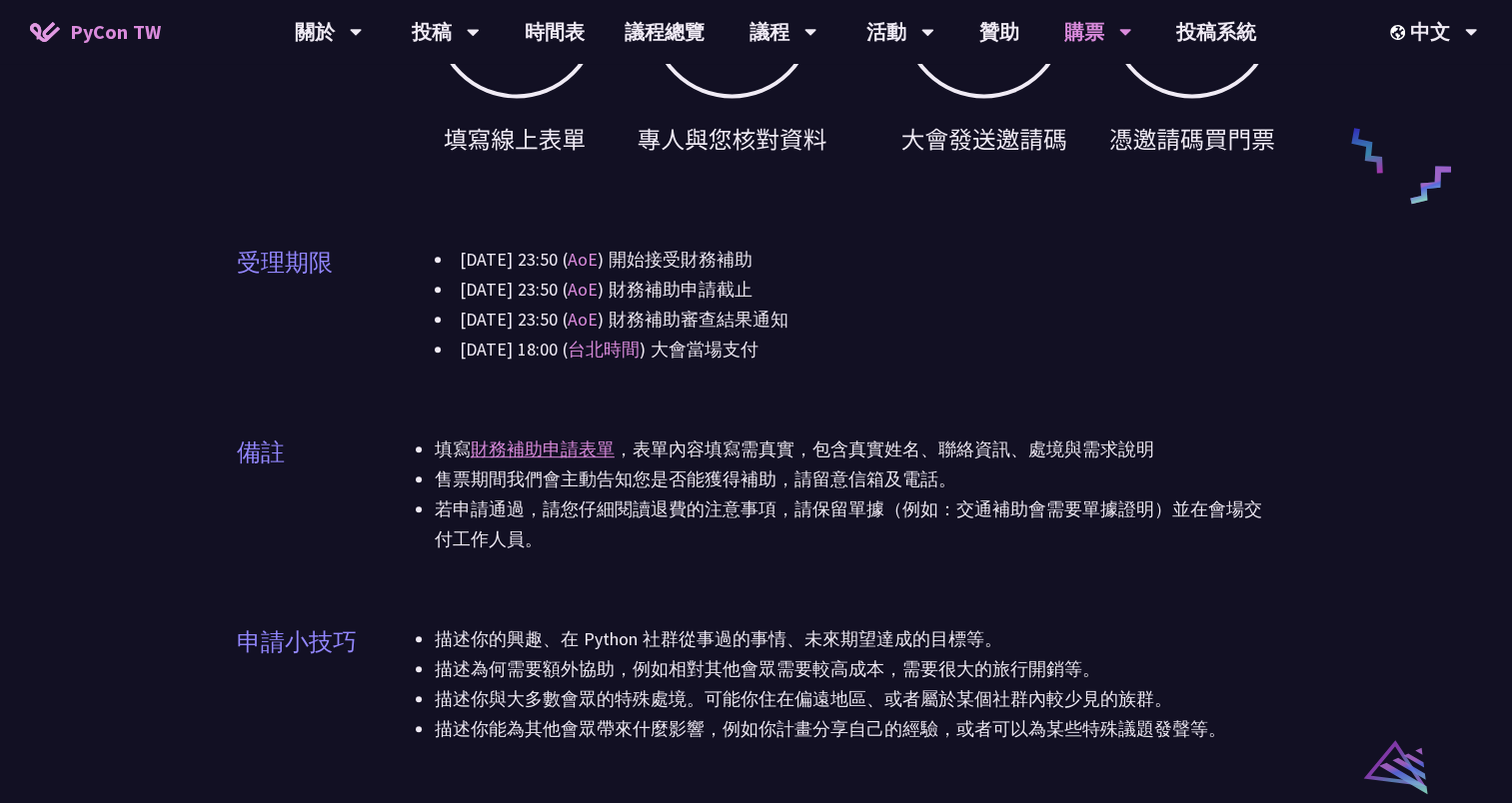 drag, startPoint x: 618, startPoint y: 509, endPoint x: 645, endPoint y: 527, distance: 32.449961 